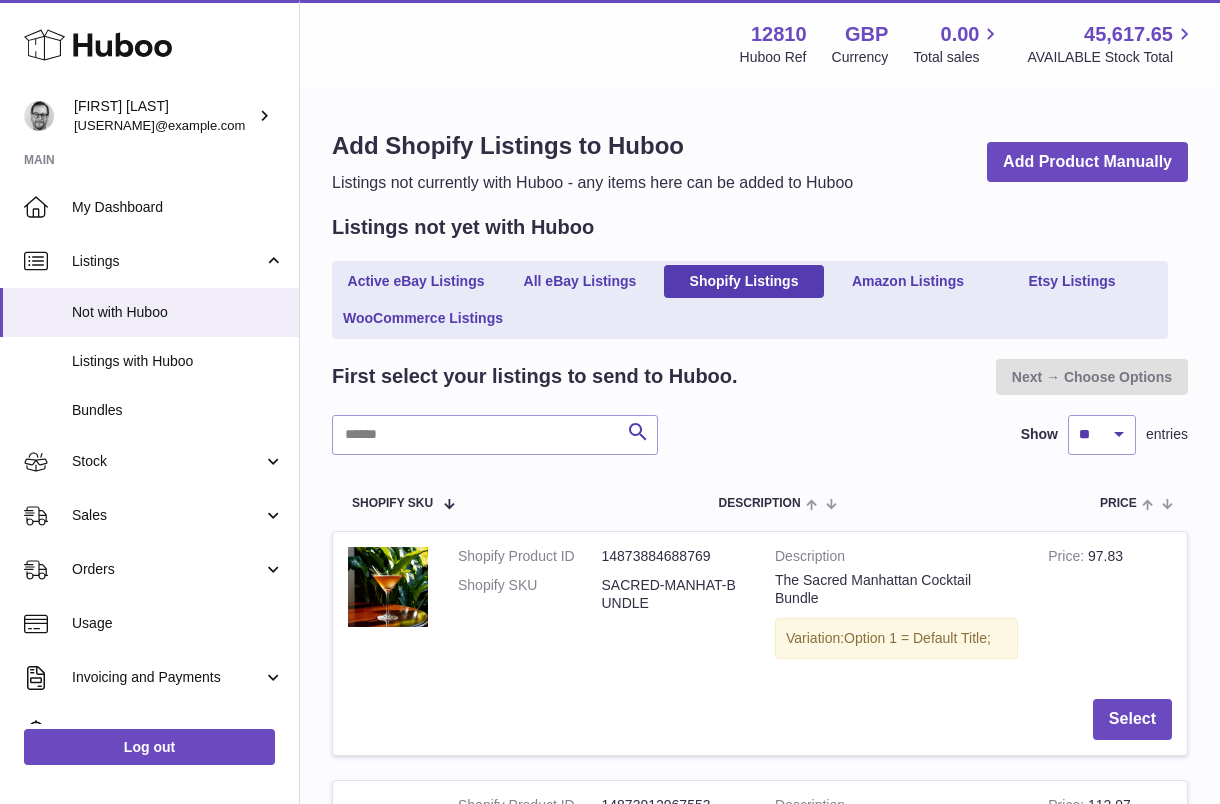 scroll, scrollTop: 0, scrollLeft: 0, axis: both 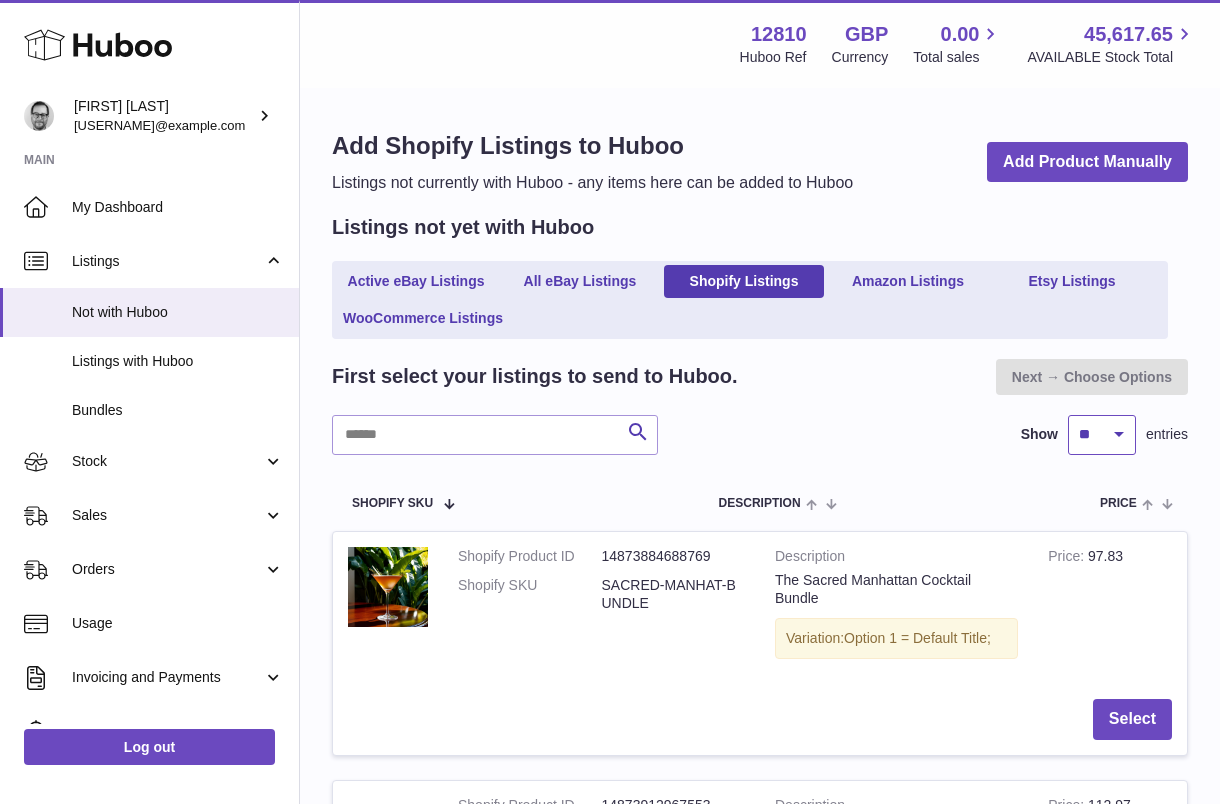 click on "** ** ** ***" at bounding box center [1102, 435] 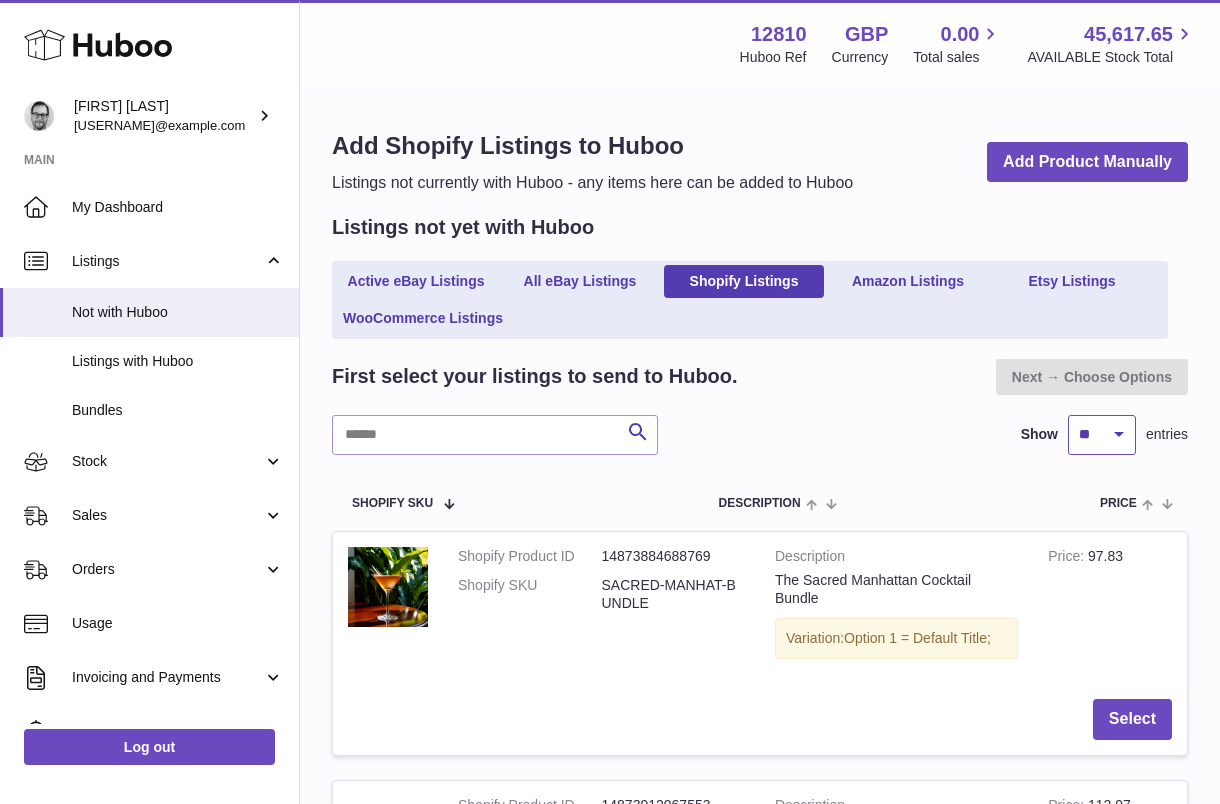 select on "***" 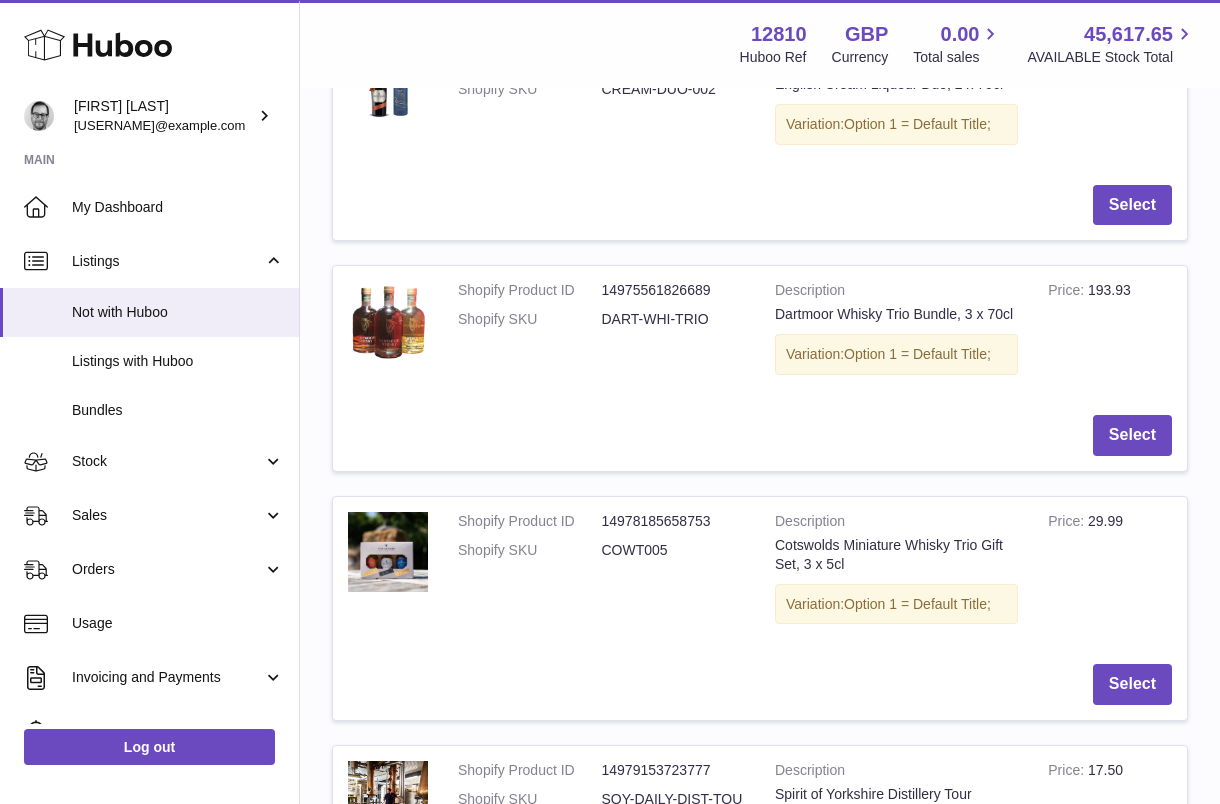 scroll, scrollTop: 2381, scrollLeft: 0, axis: vertical 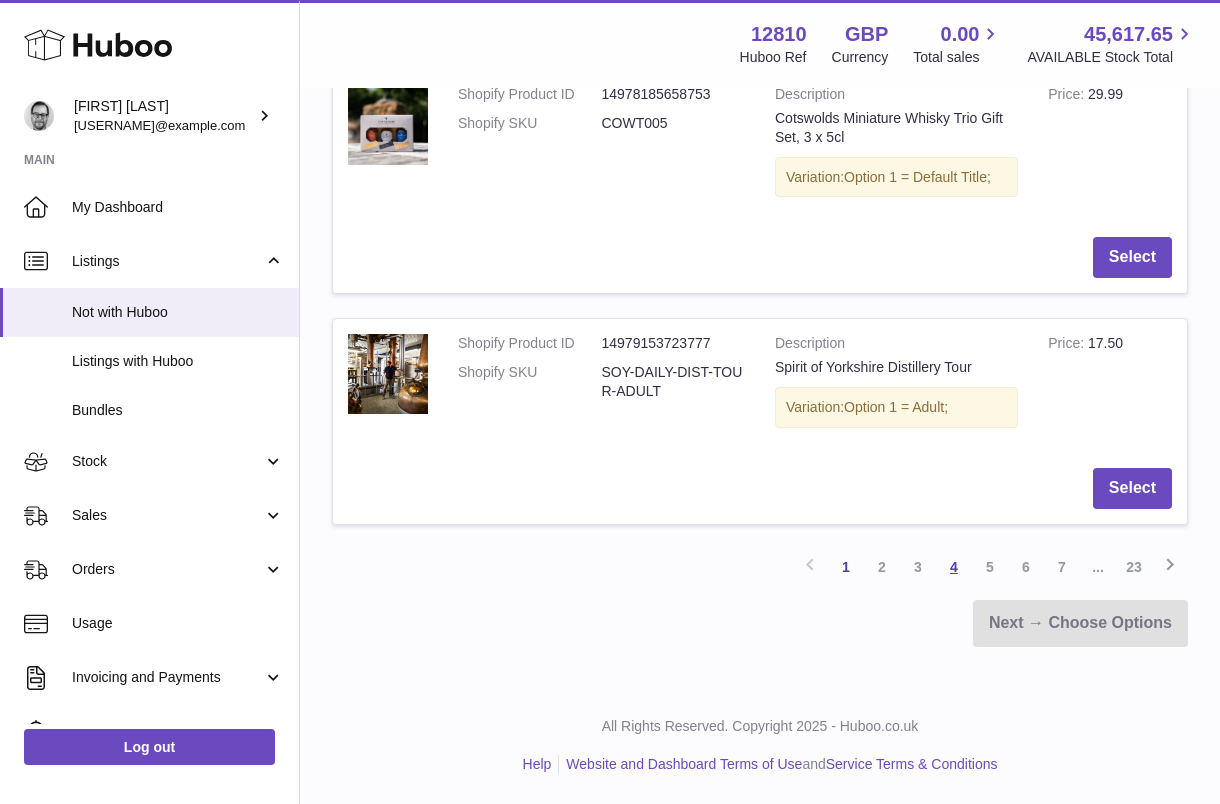 click on "4" at bounding box center [954, 567] 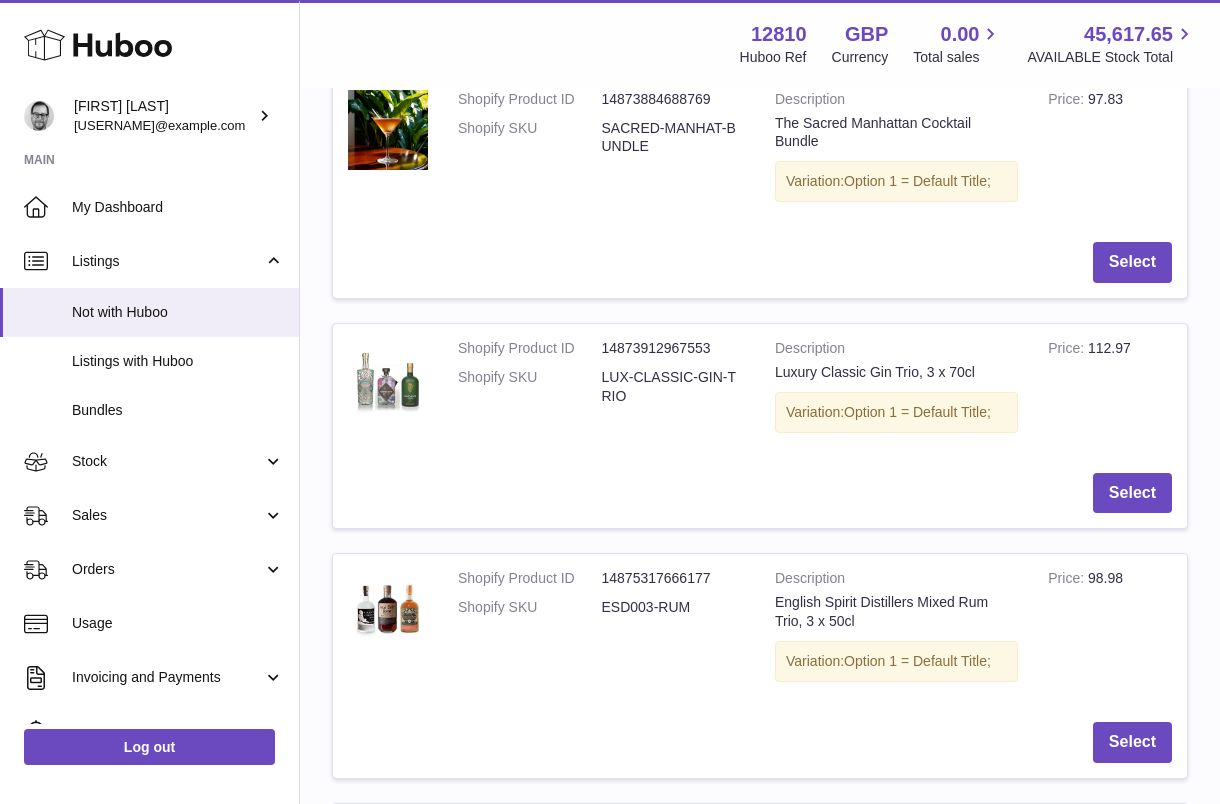 scroll, scrollTop: 0, scrollLeft: 0, axis: both 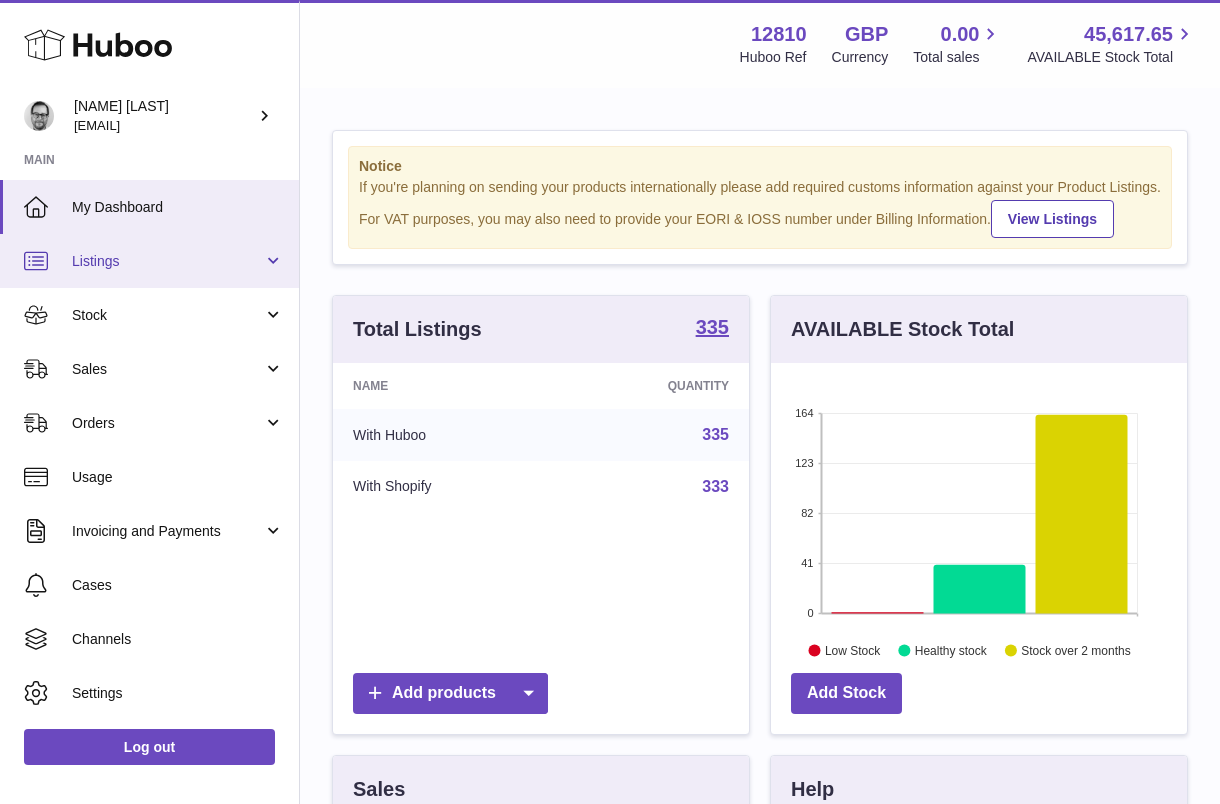 click on "Listings" at bounding box center (167, 261) 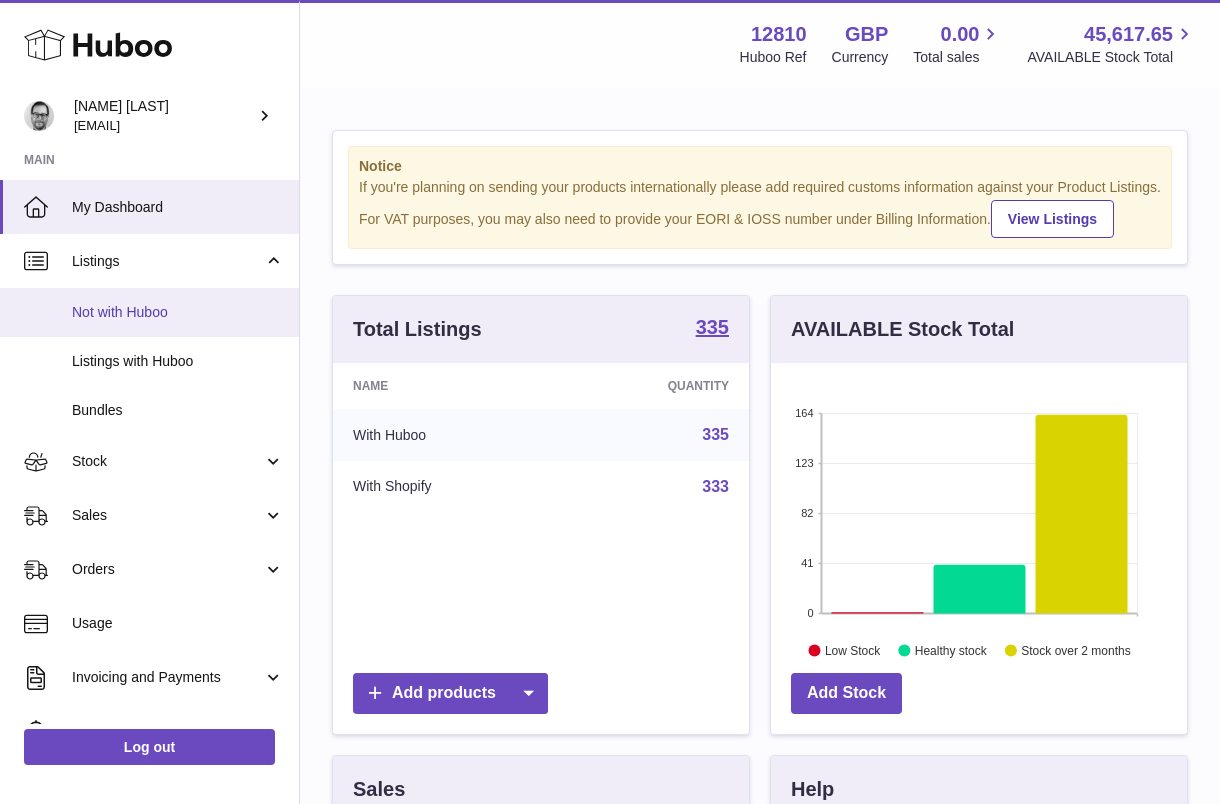 click on "Not with Huboo" at bounding box center (178, 312) 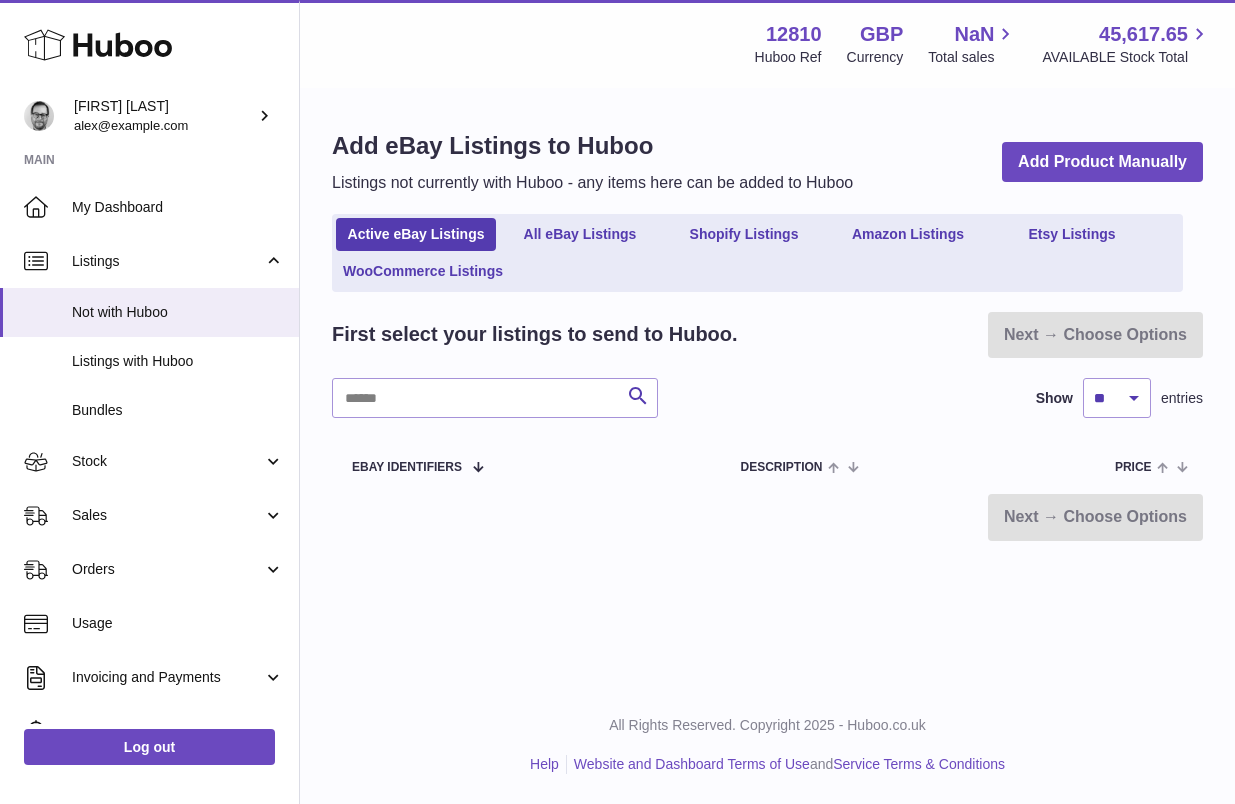 scroll, scrollTop: 0, scrollLeft: 0, axis: both 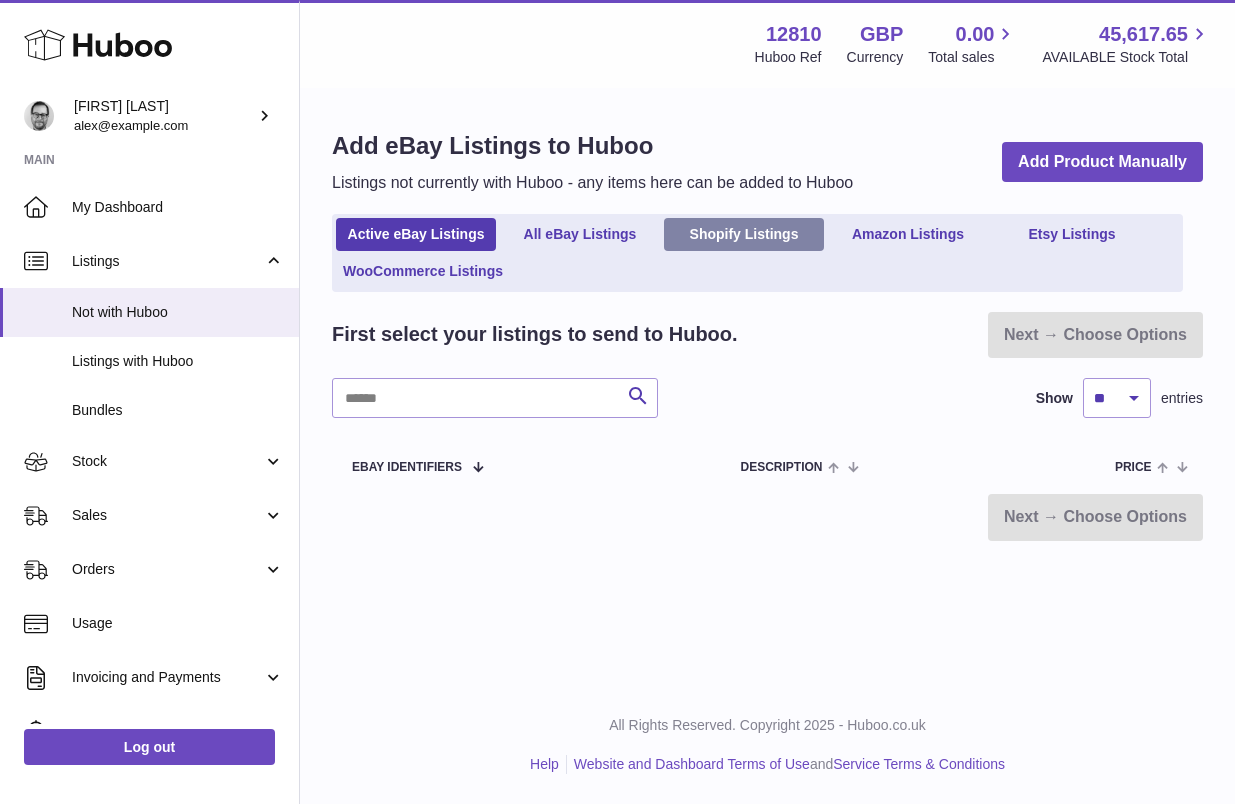 click on "Shopify Listings" at bounding box center (744, 234) 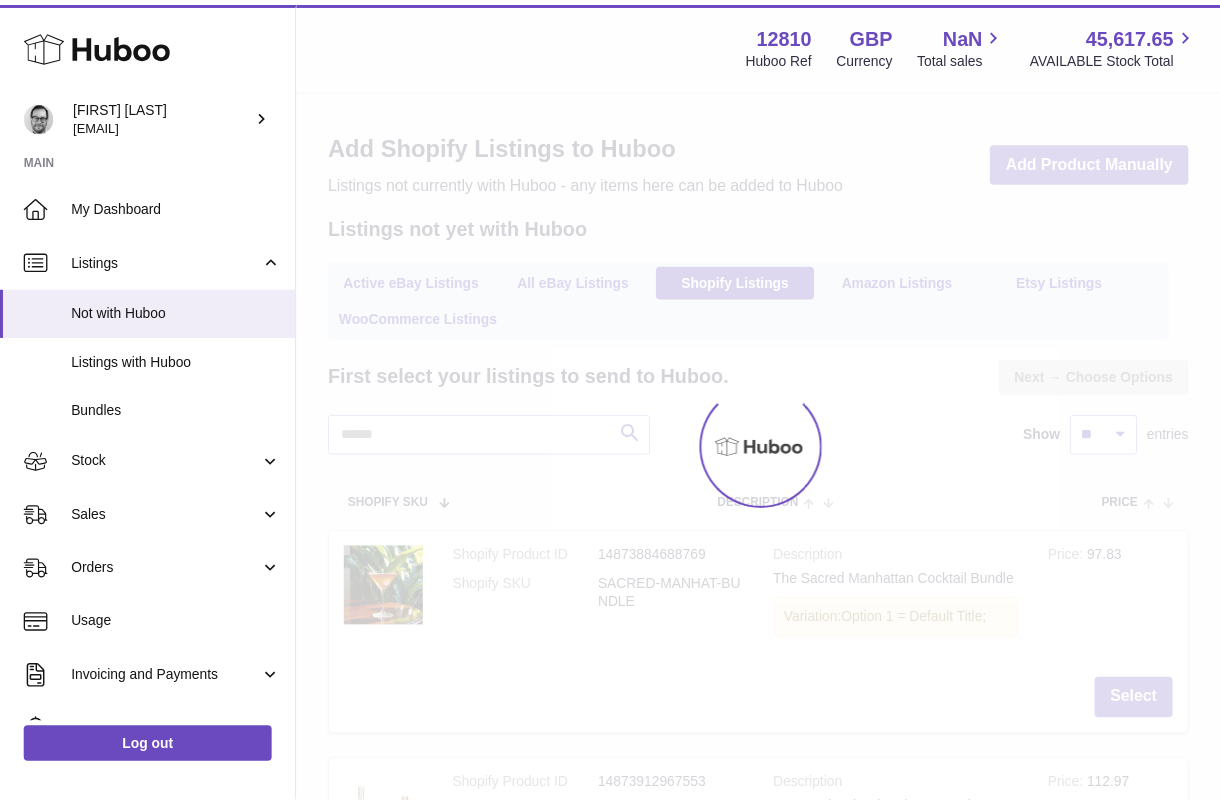 scroll, scrollTop: 0, scrollLeft: 0, axis: both 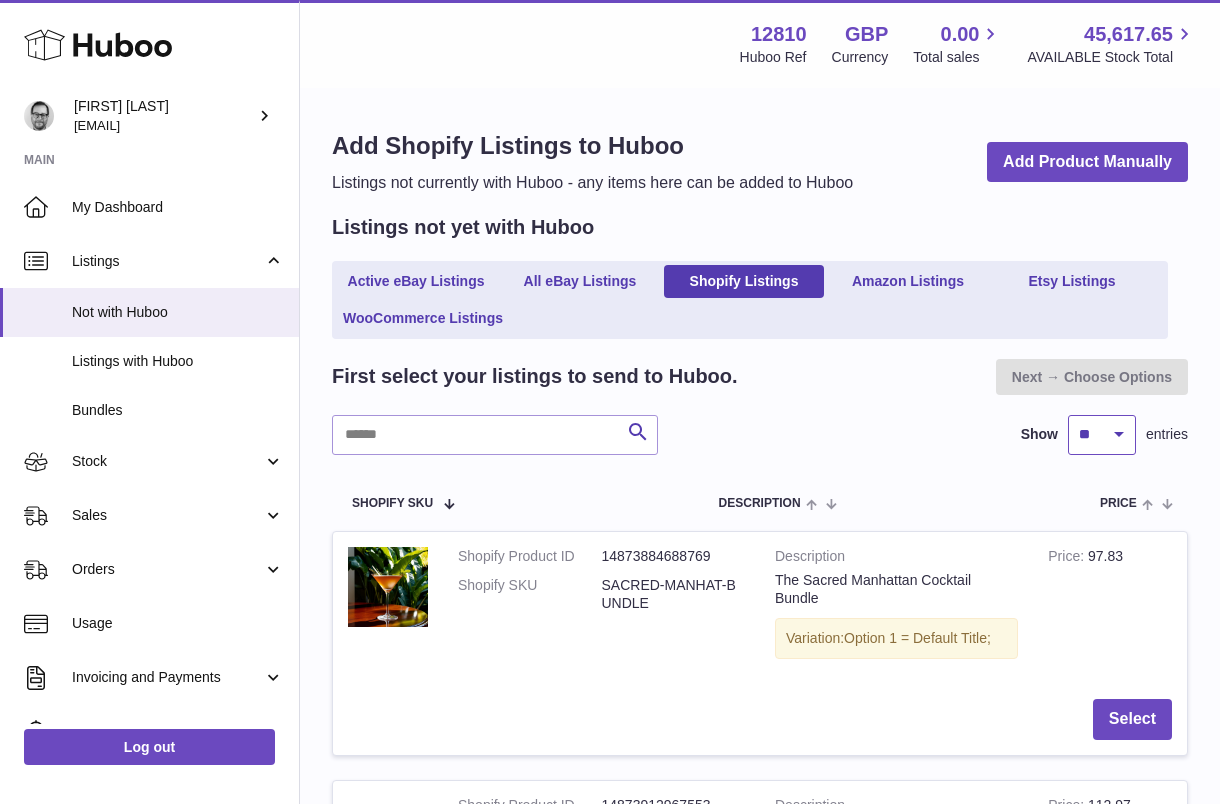 click on "** ** ** ***" at bounding box center [1102, 435] 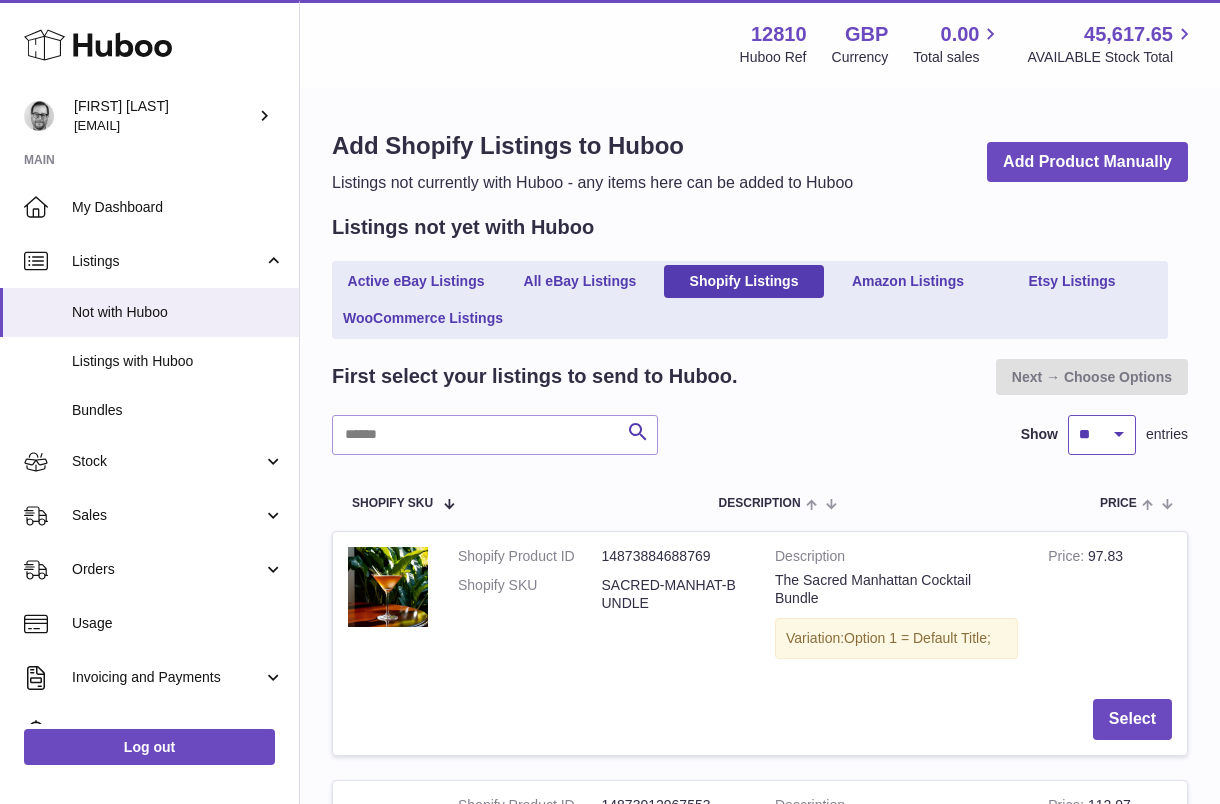 select on "***" 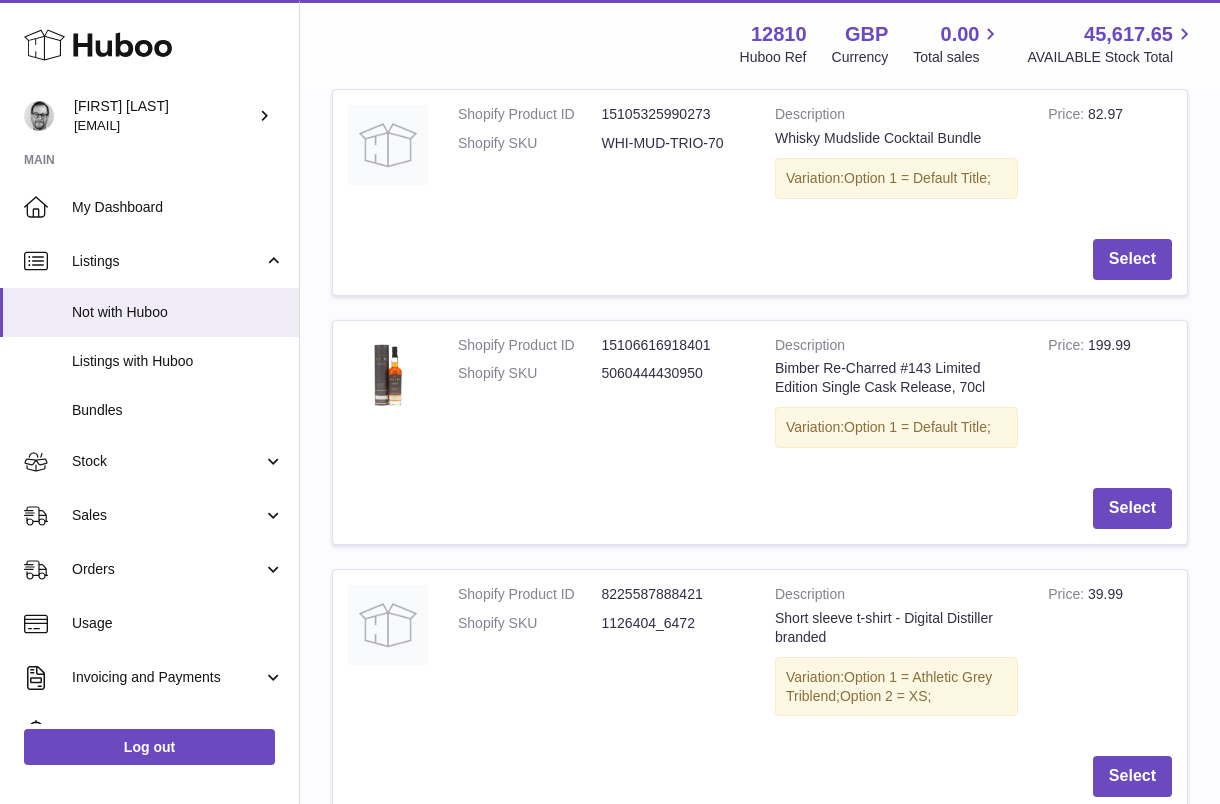 scroll, scrollTop: 10506, scrollLeft: 0, axis: vertical 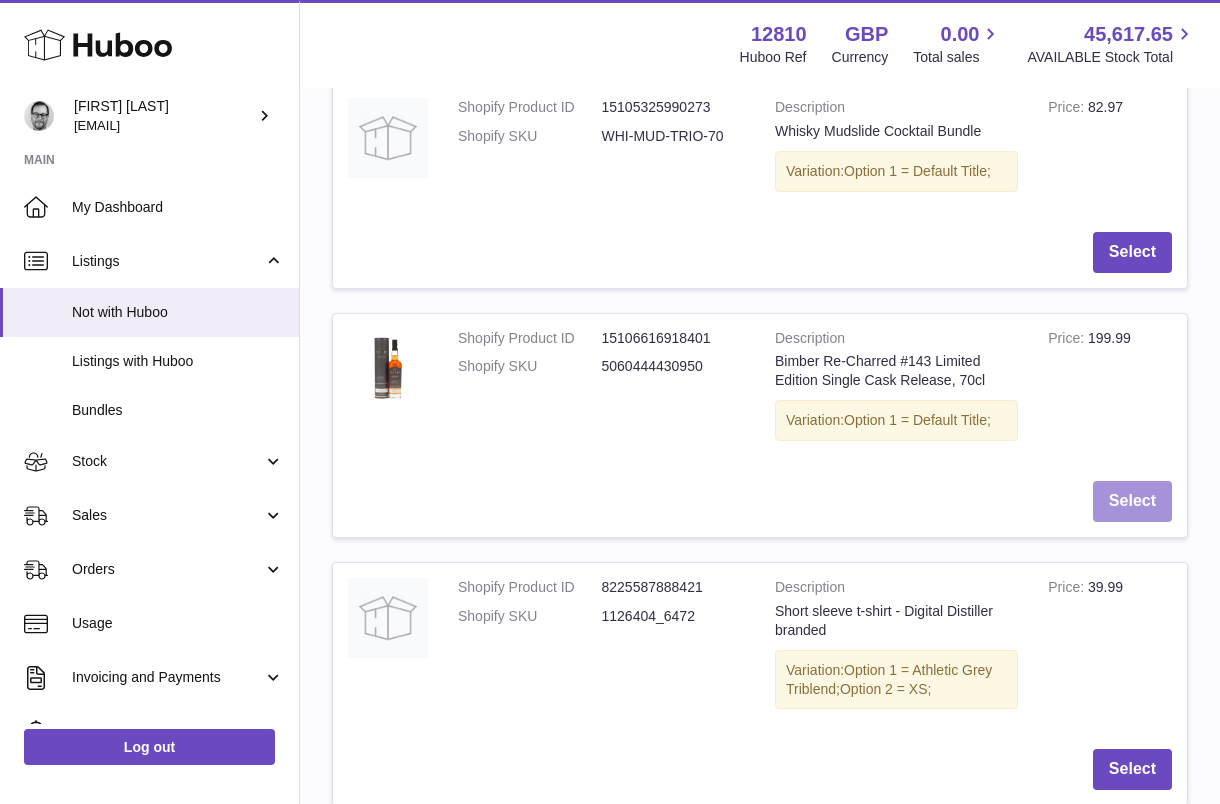 click on "Select" at bounding box center [1132, 501] 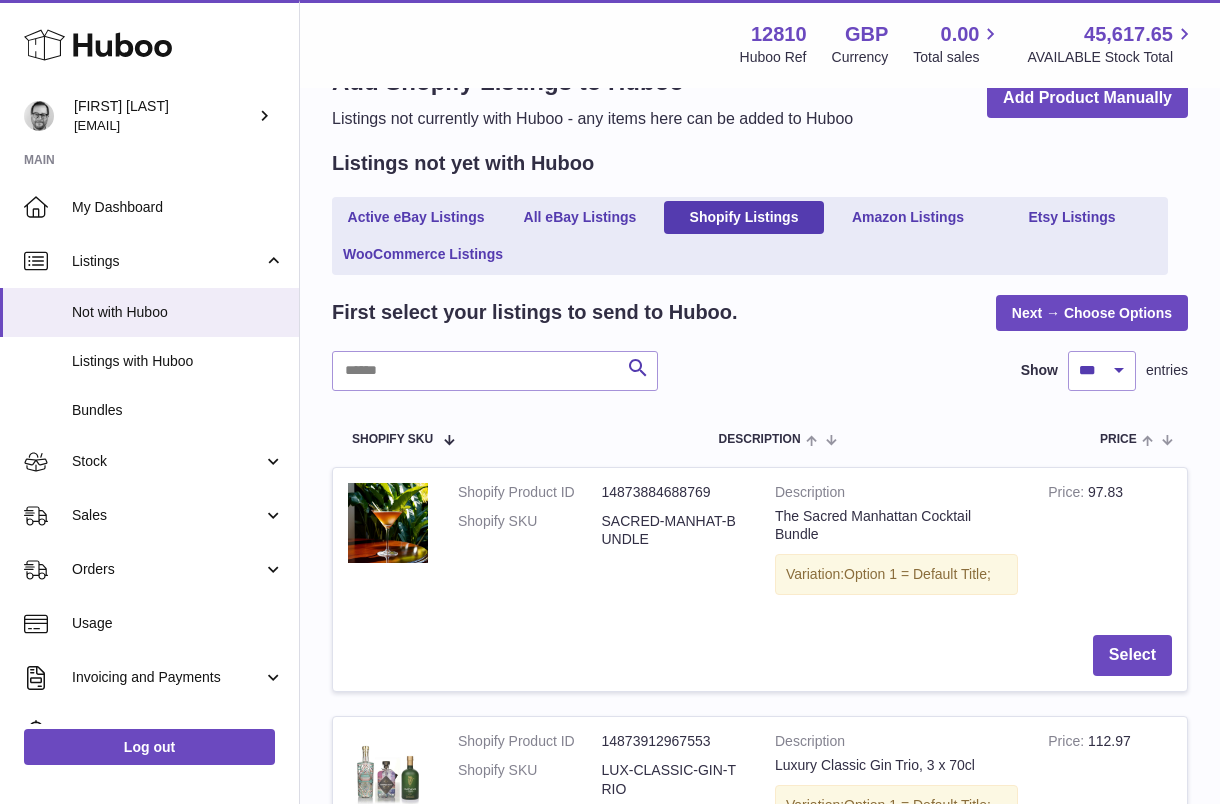 scroll, scrollTop: 0, scrollLeft: 0, axis: both 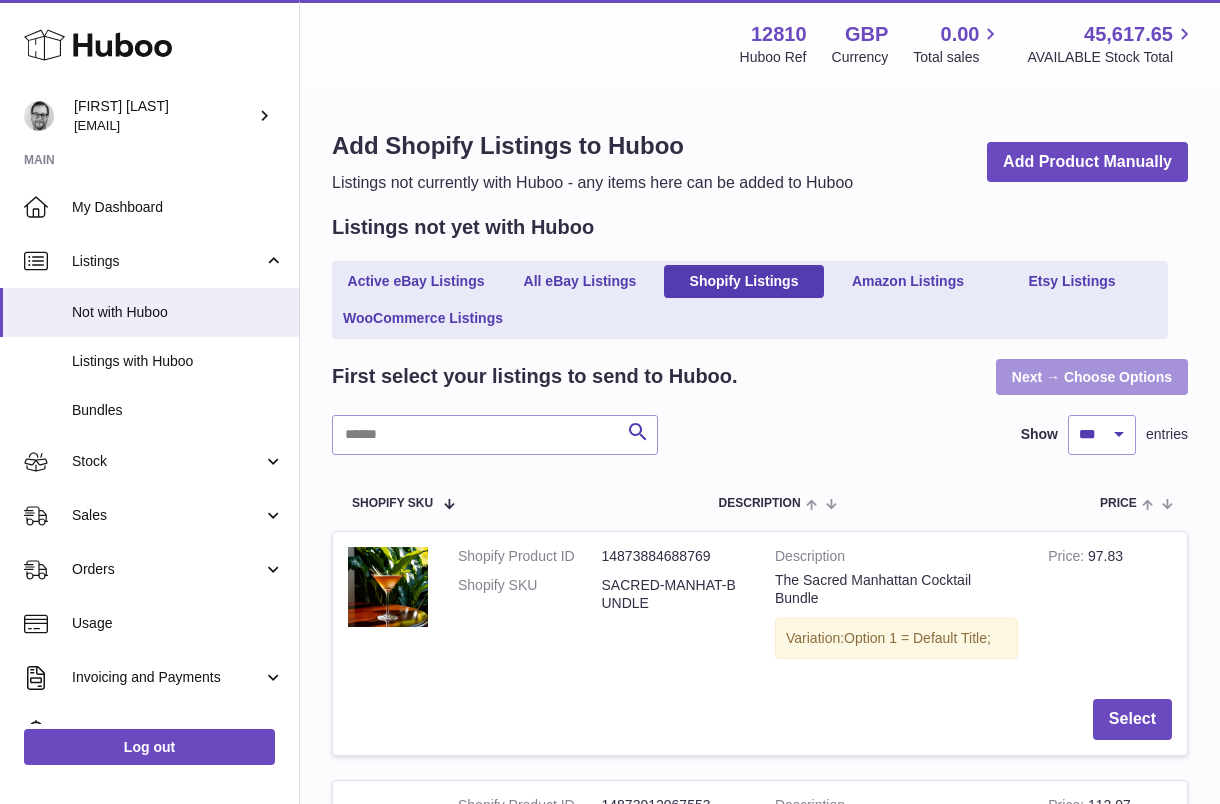 click on "Next → Choose Options" at bounding box center [1092, 377] 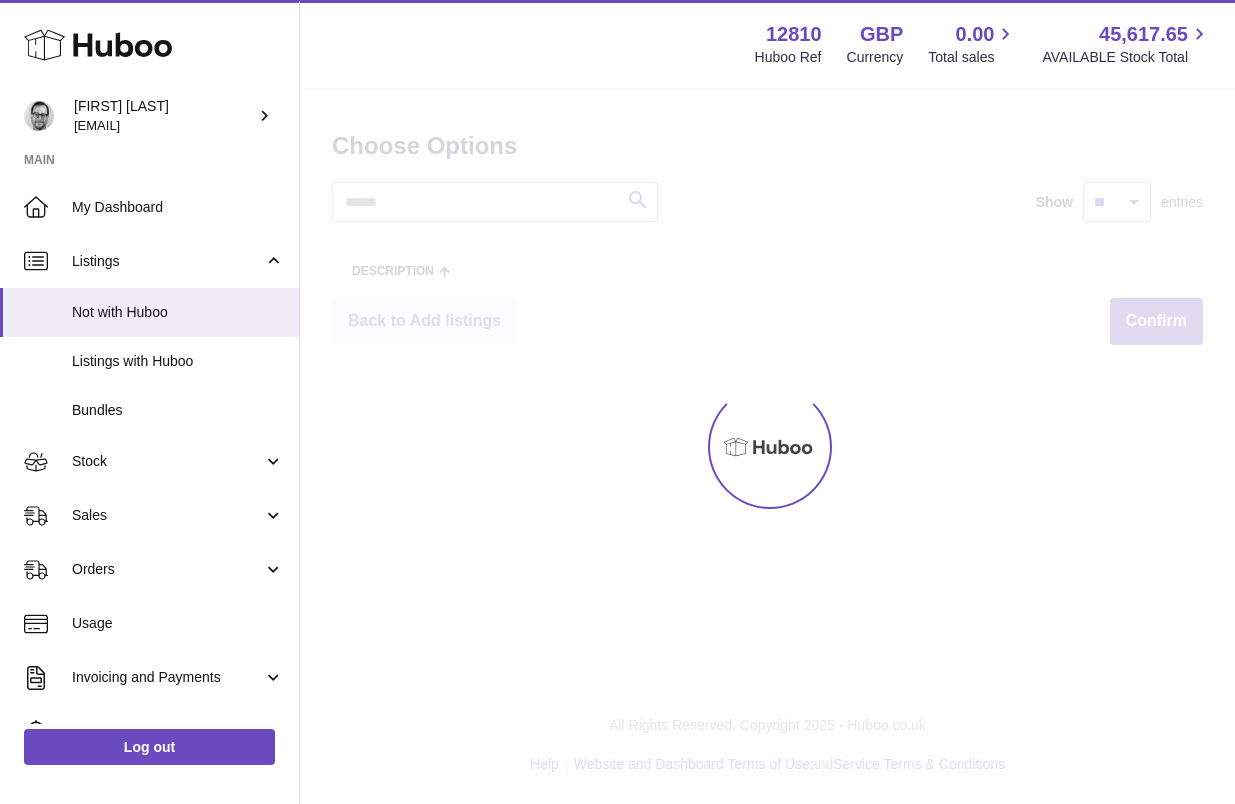 scroll, scrollTop: 0, scrollLeft: 0, axis: both 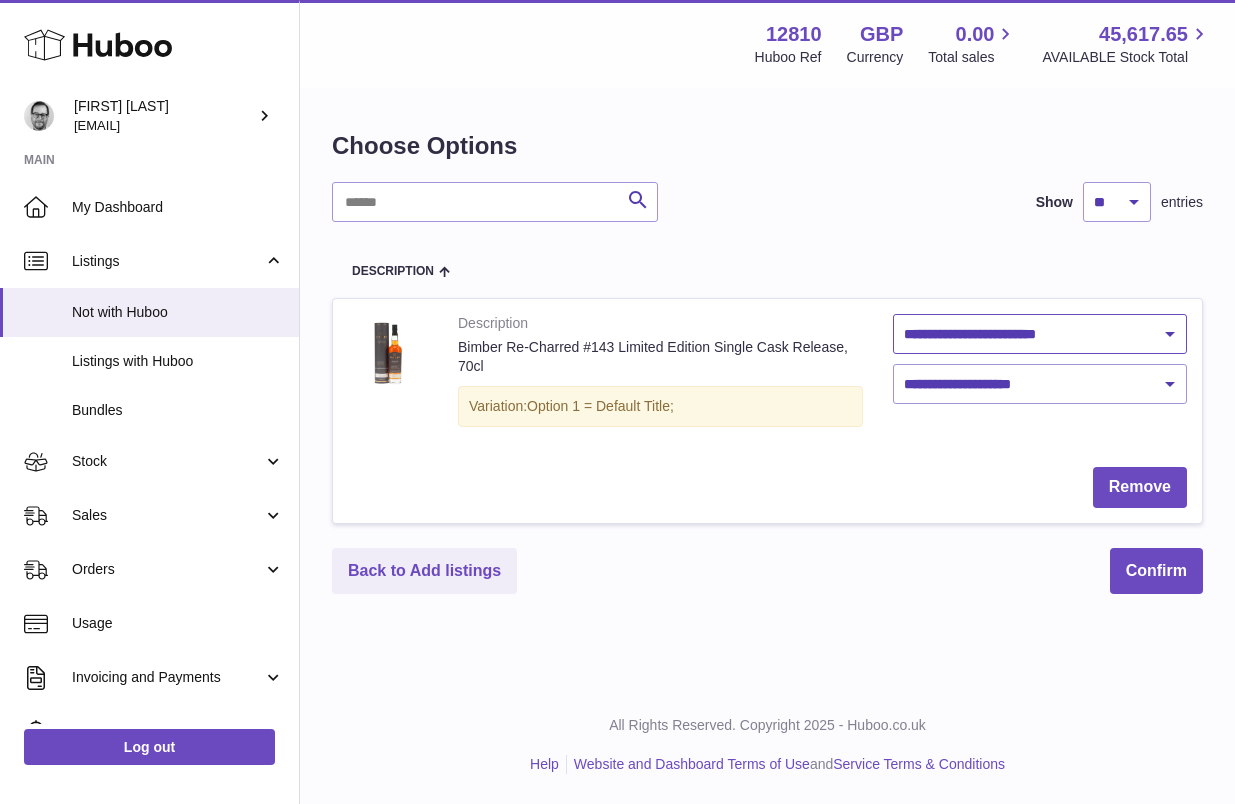 click on "**********" at bounding box center [1040, 334] 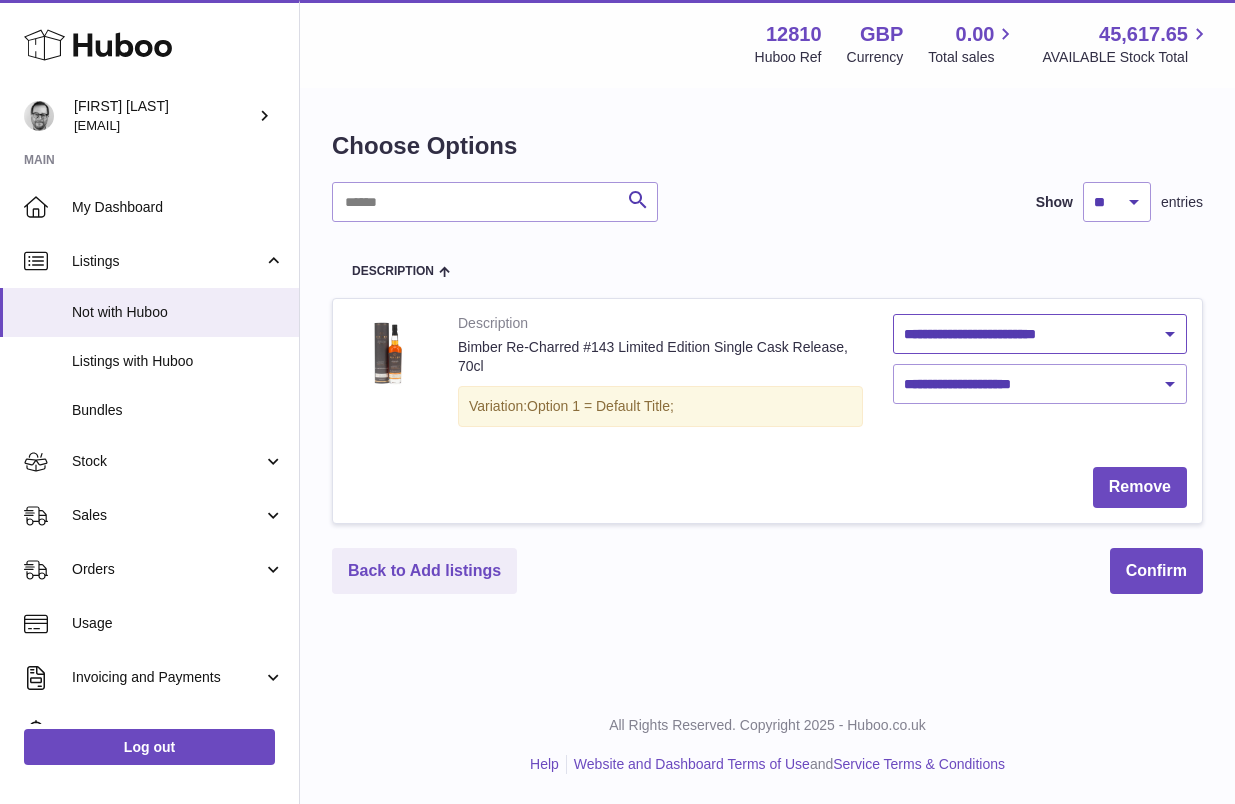 select on "***" 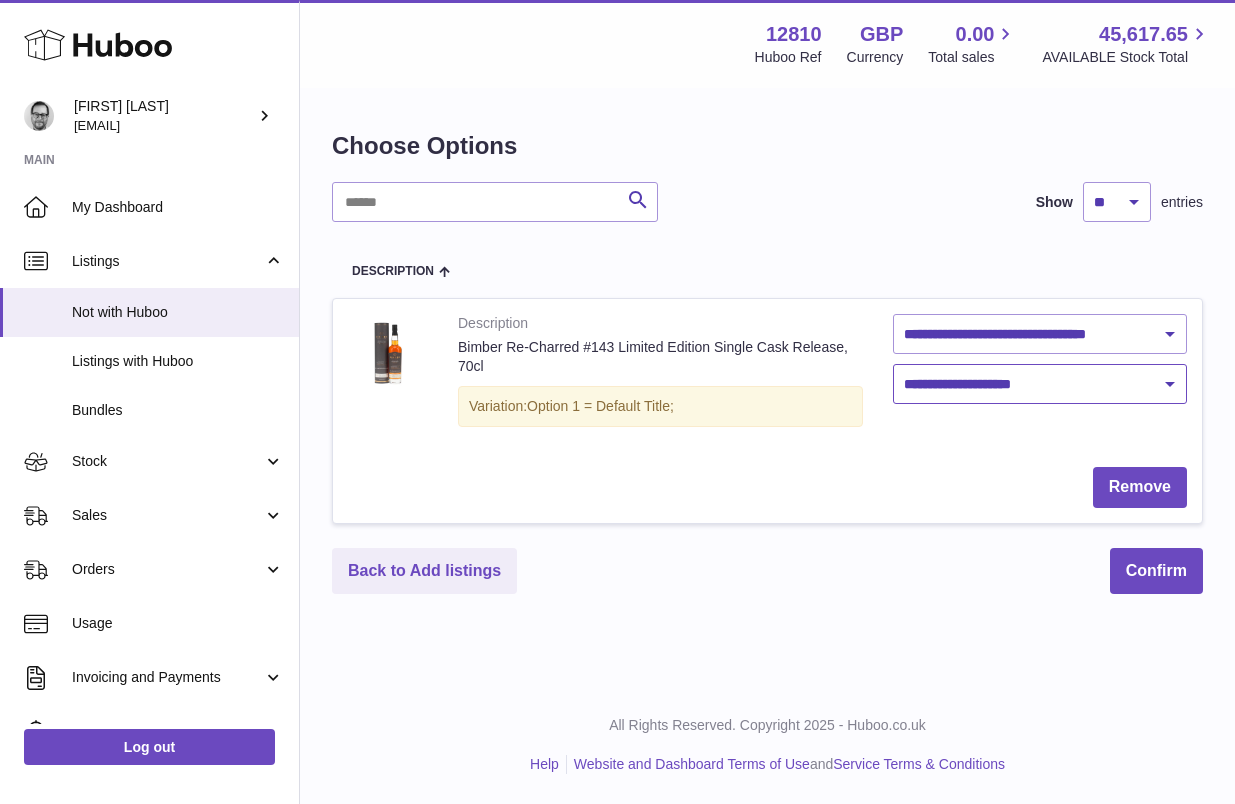 click on "**********" at bounding box center [1040, 384] 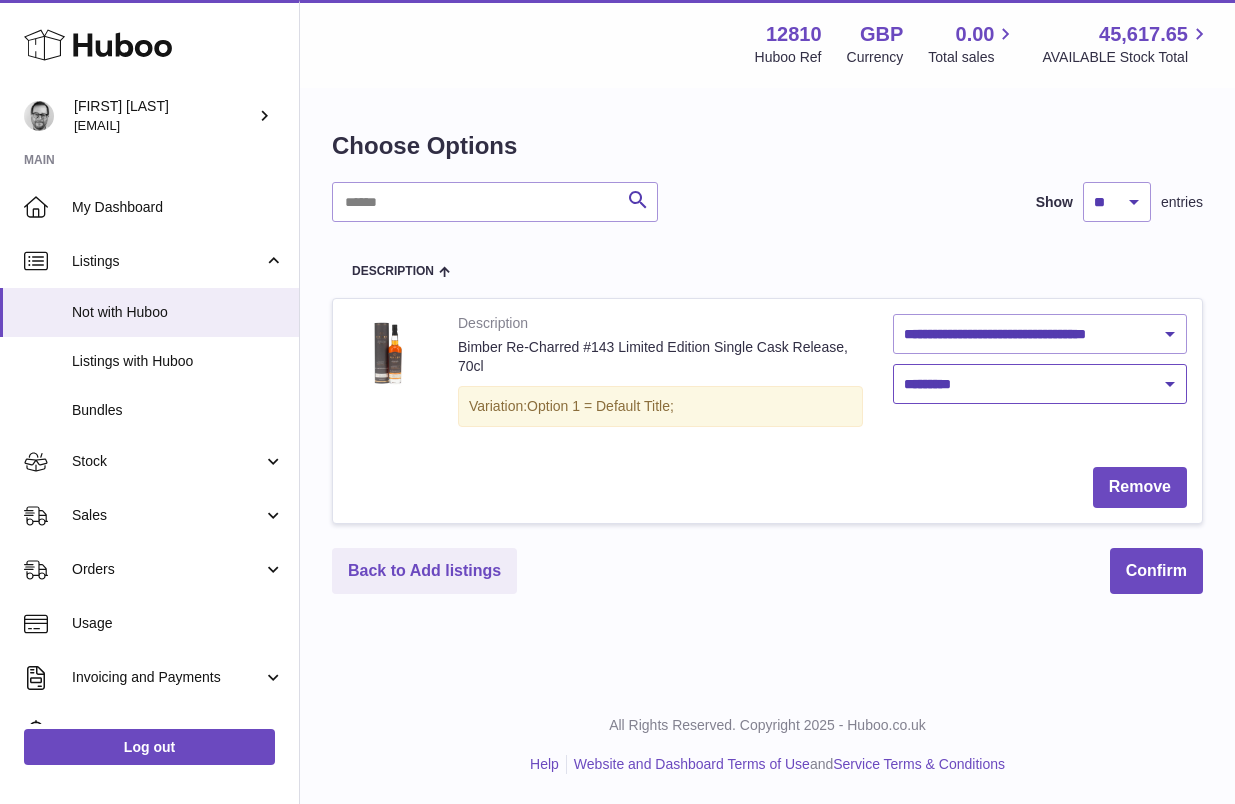 click on "**********" at bounding box center [1040, 384] 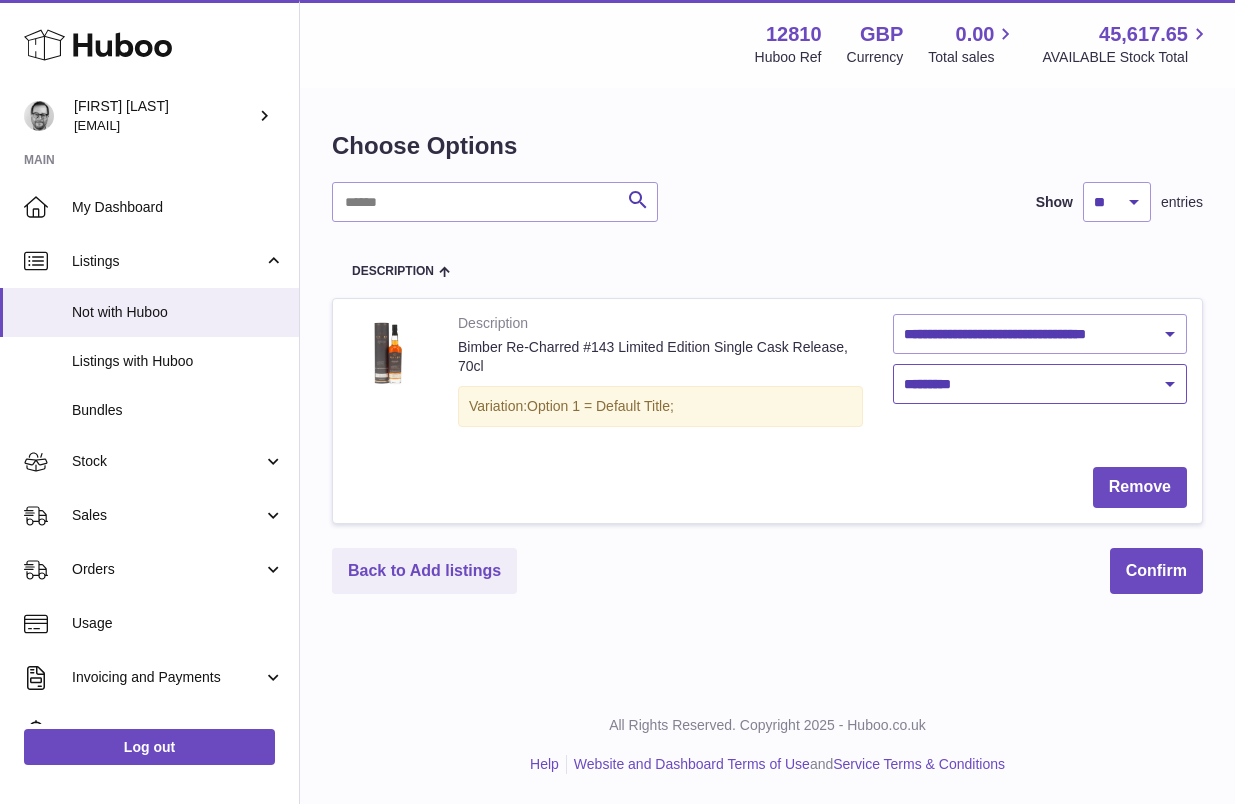 select on "***" 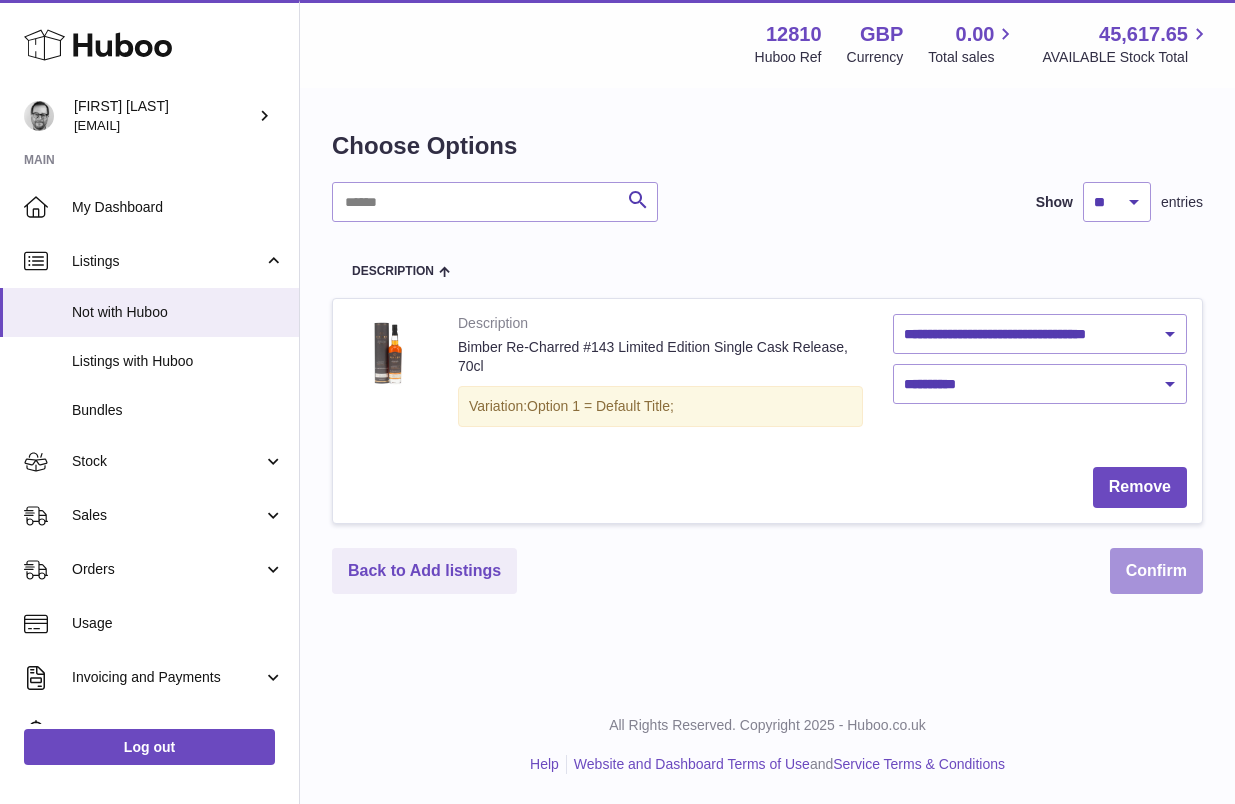 click on "Confirm" at bounding box center (1156, 571) 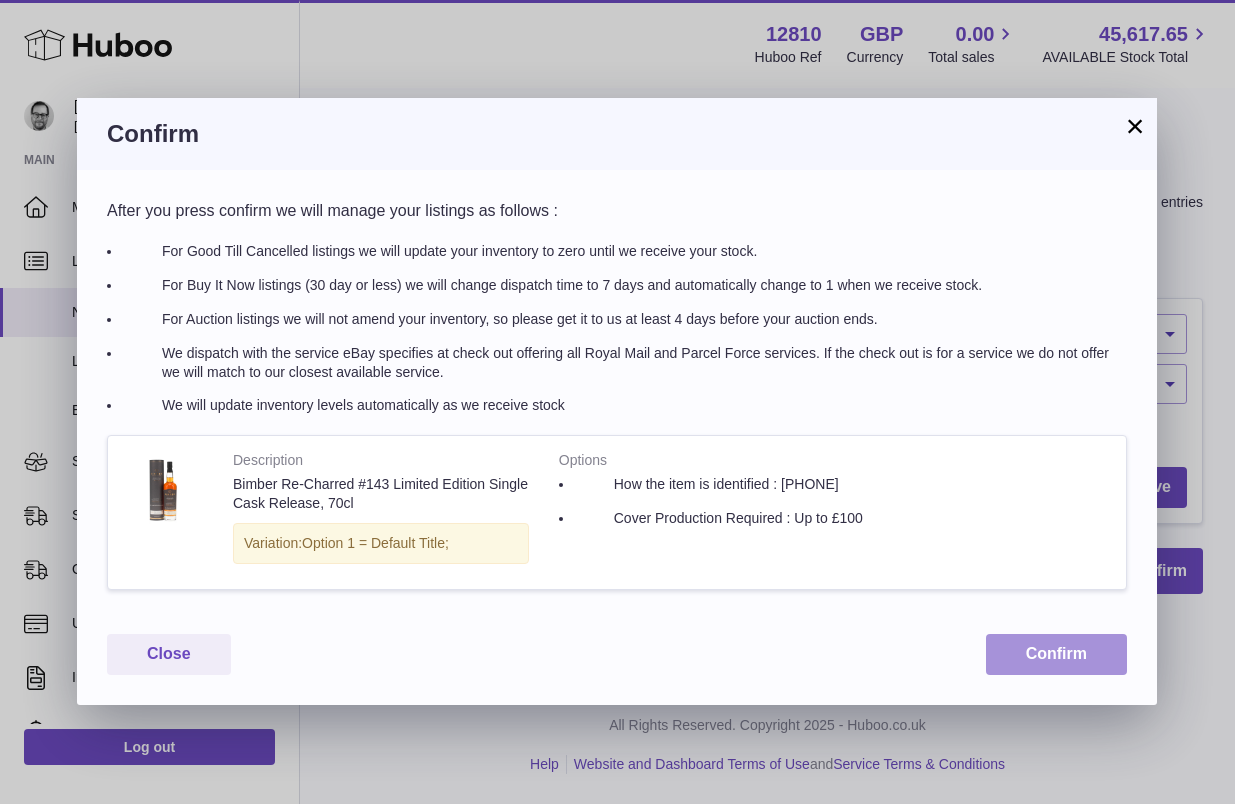 click on "Confirm" at bounding box center [1056, 654] 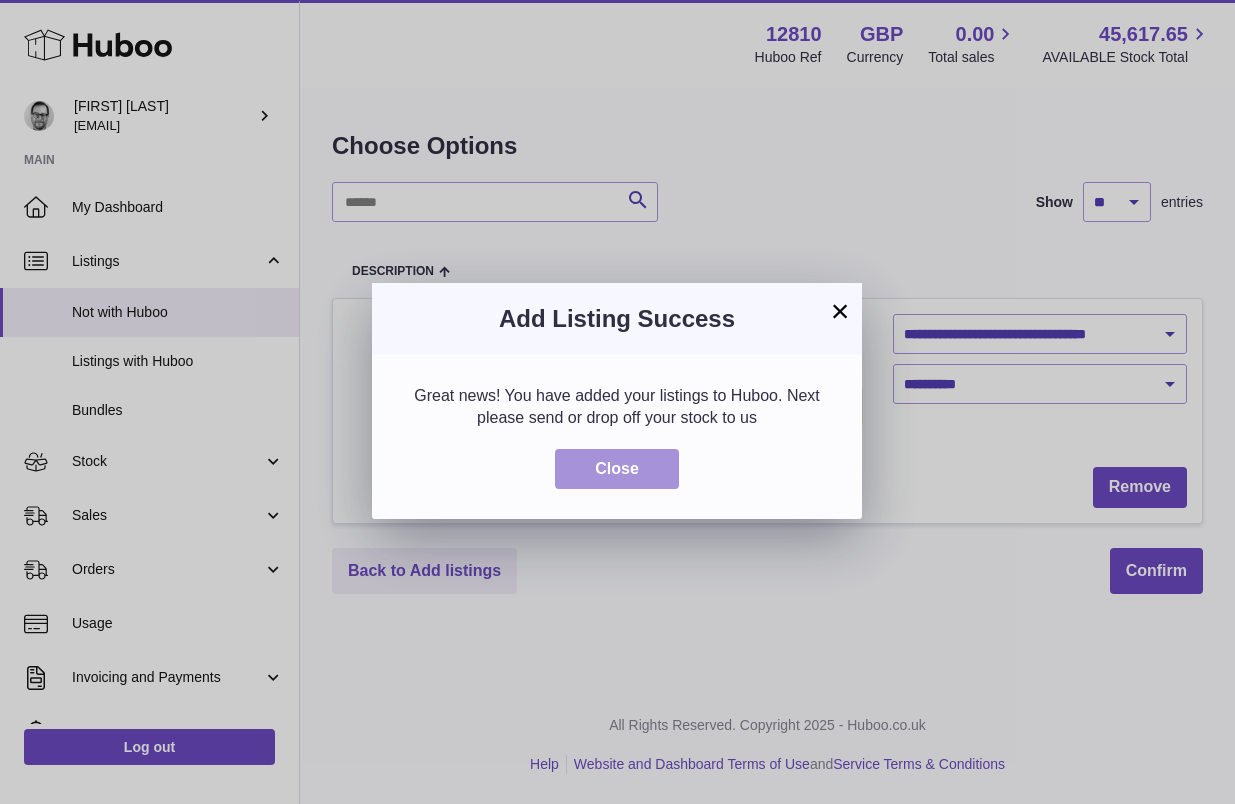 click on "Close" at bounding box center (617, 469) 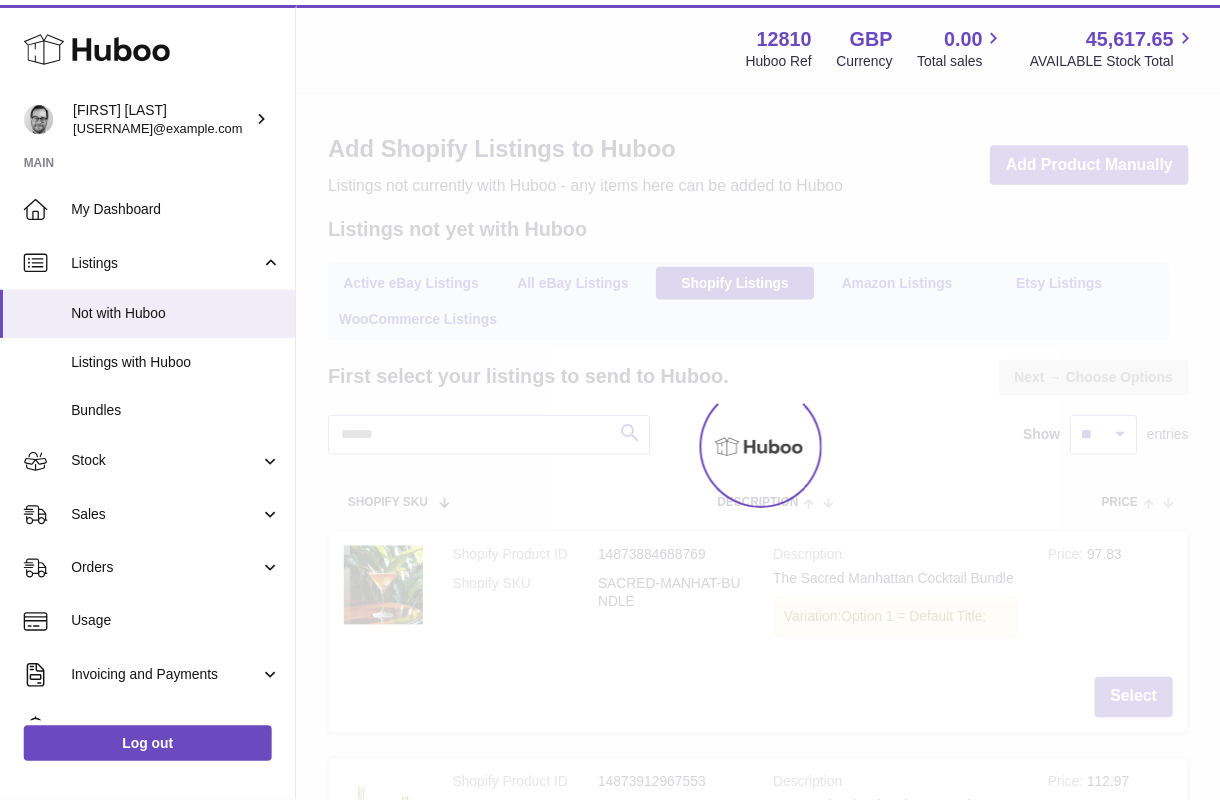 scroll, scrollTop: 0, scrollLeft: 0, axis: both 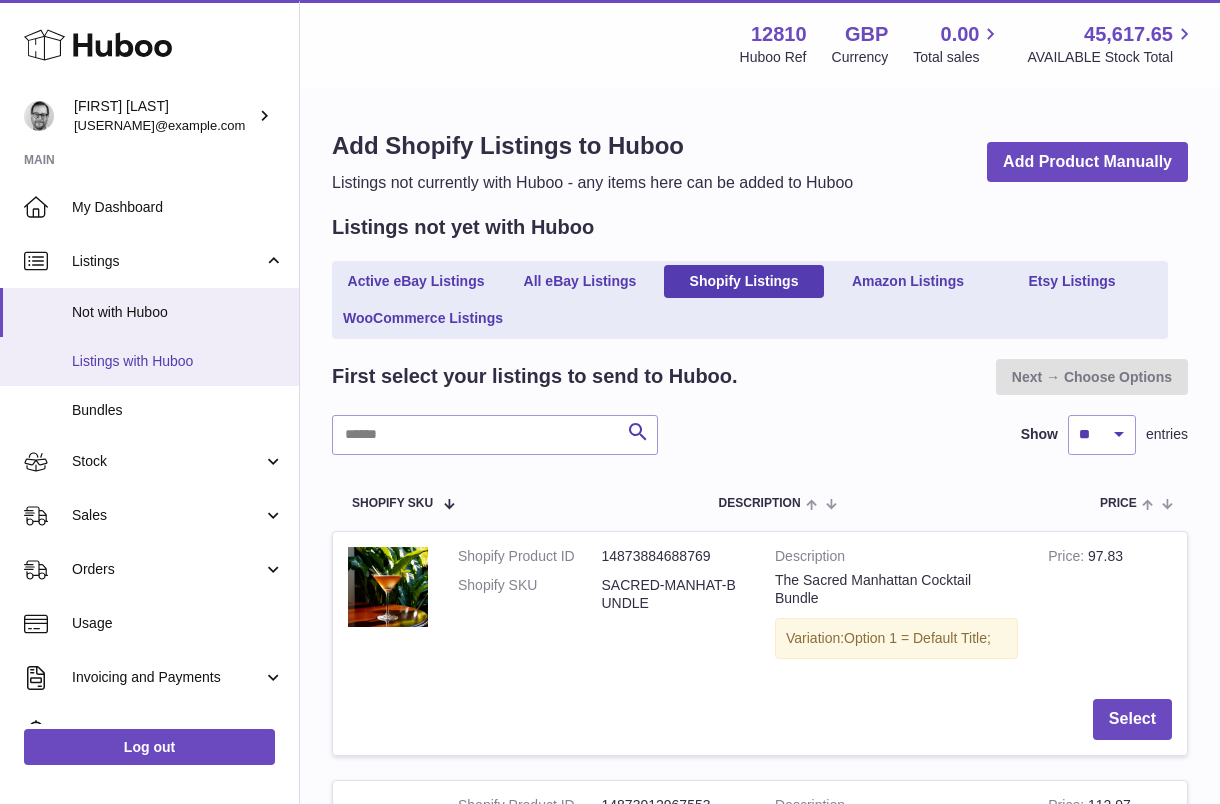 click on "Listings with Huboo" at bounding box center (149, 361) 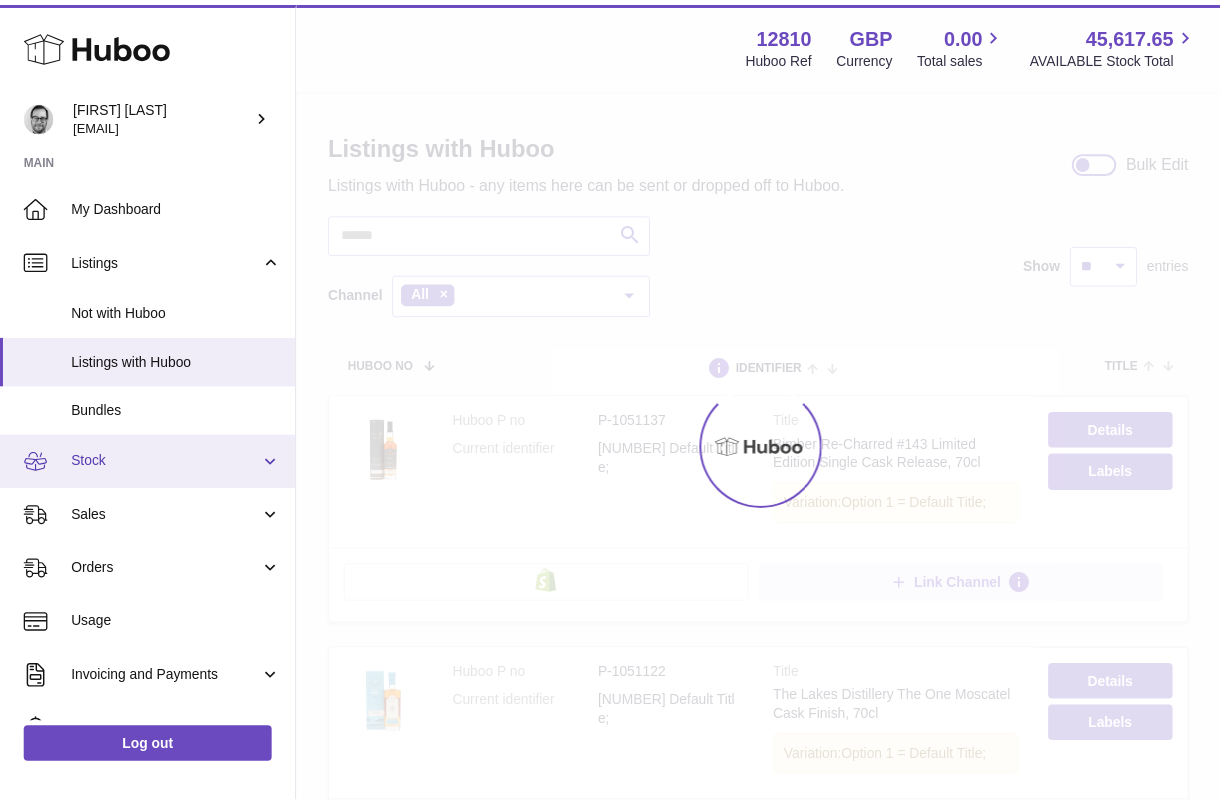 scroll, scrollTop: 0, scrollLeft: 0, axis: both 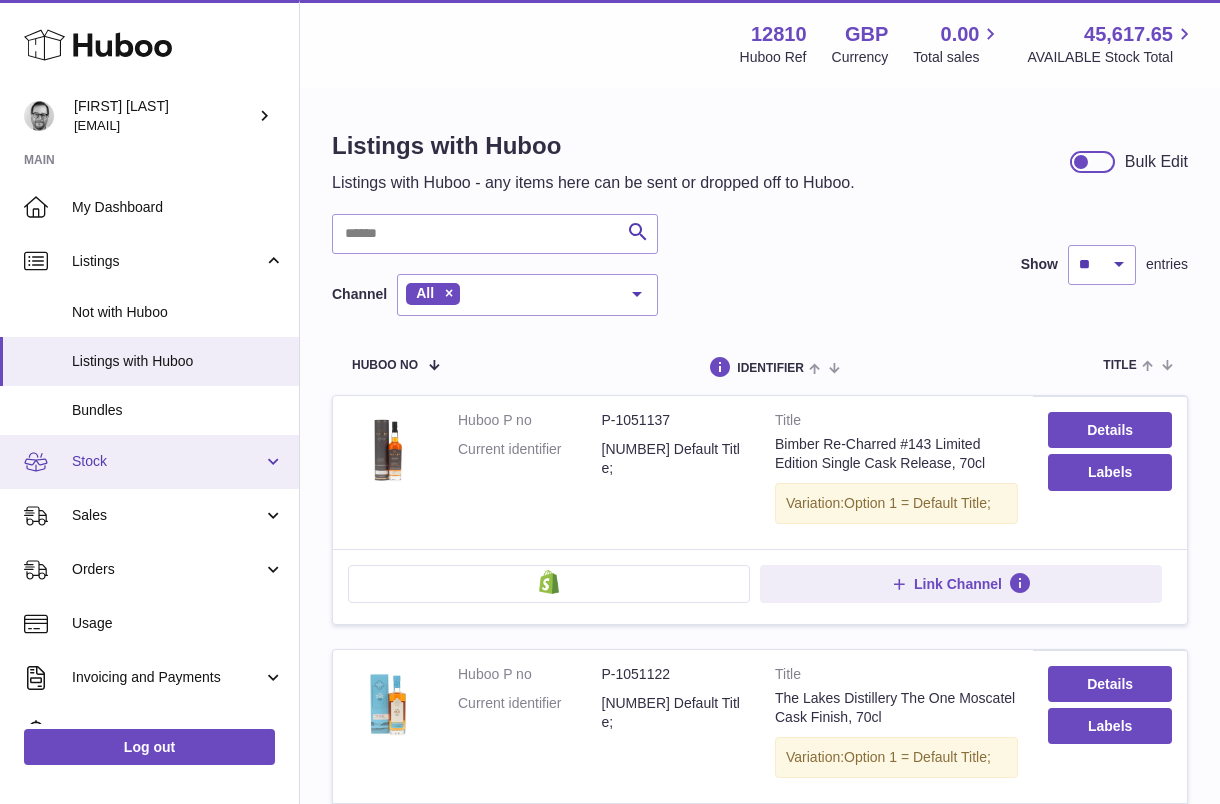 click on "Stock" at bounding box center [167, 461] 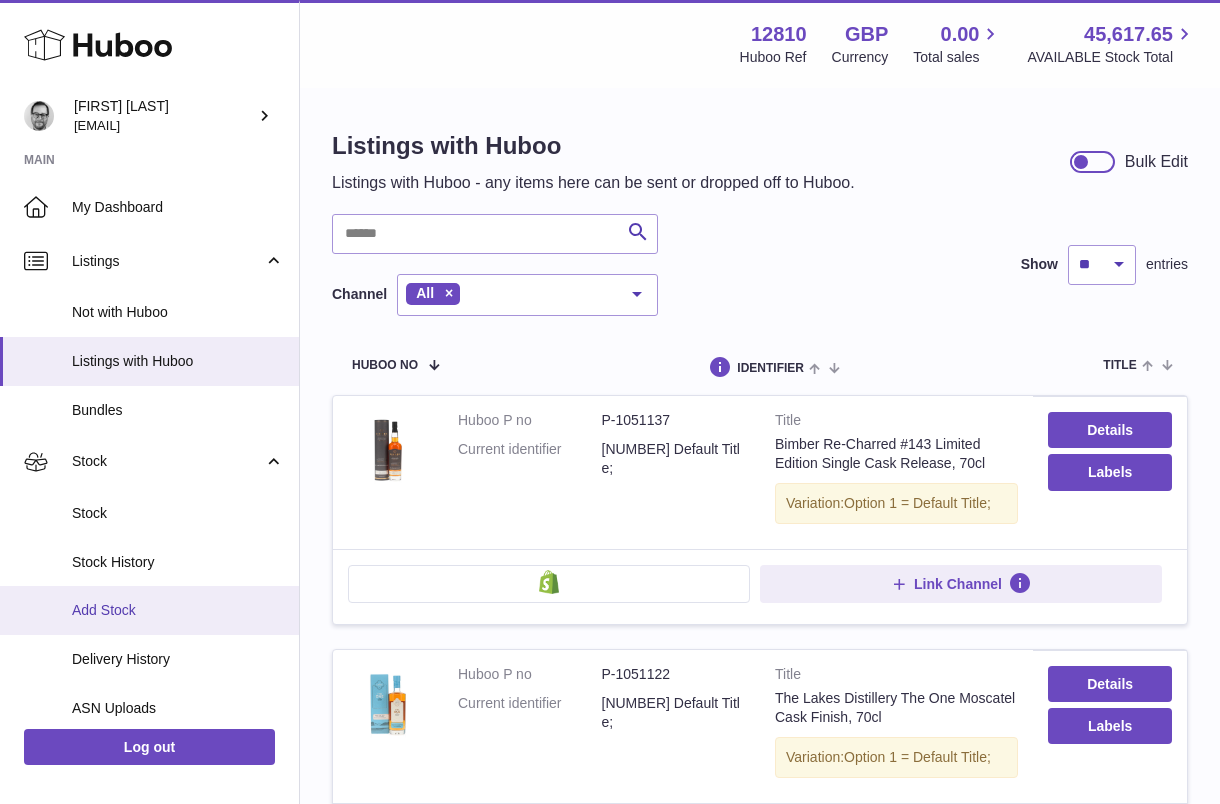 click on "Add Stock" at bounding box center (149, 610) 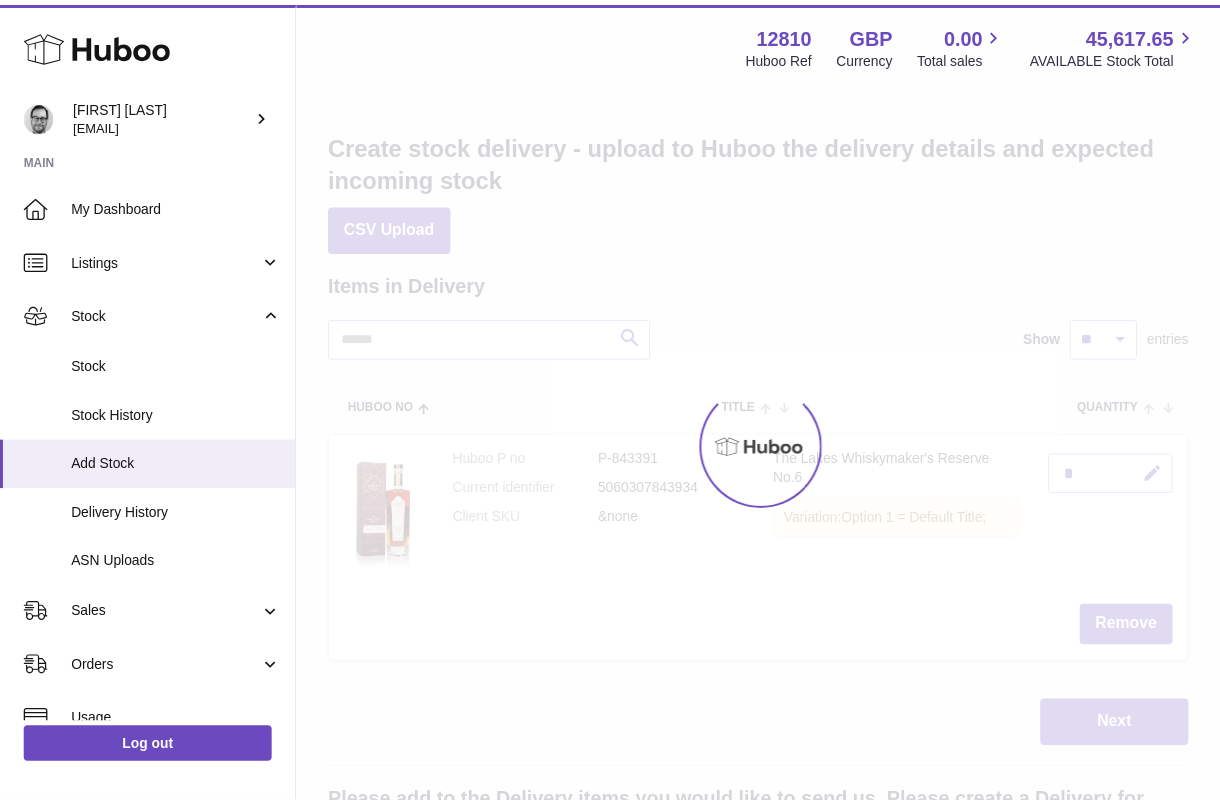 scroll, scrollTop: 0, scrollLeft: 0, axis: both 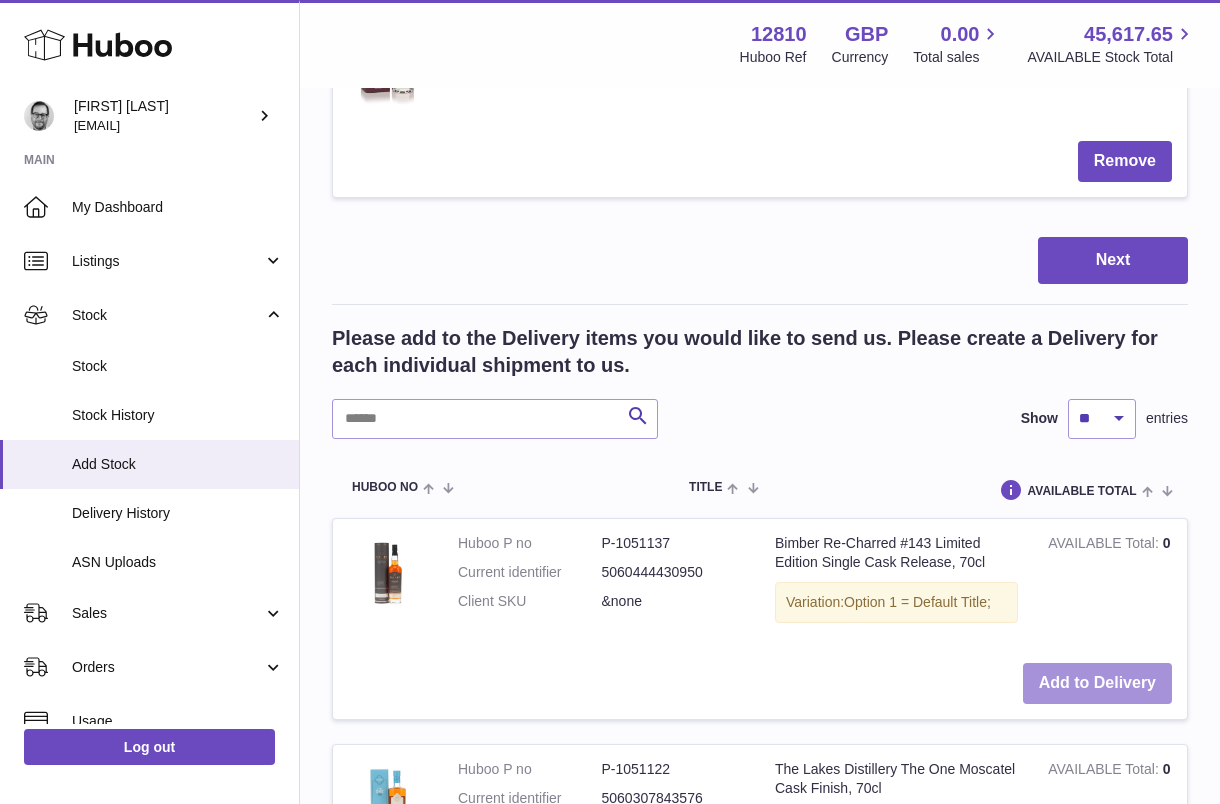 click on "Add to Delivery" at bounding box center (1097, 683) 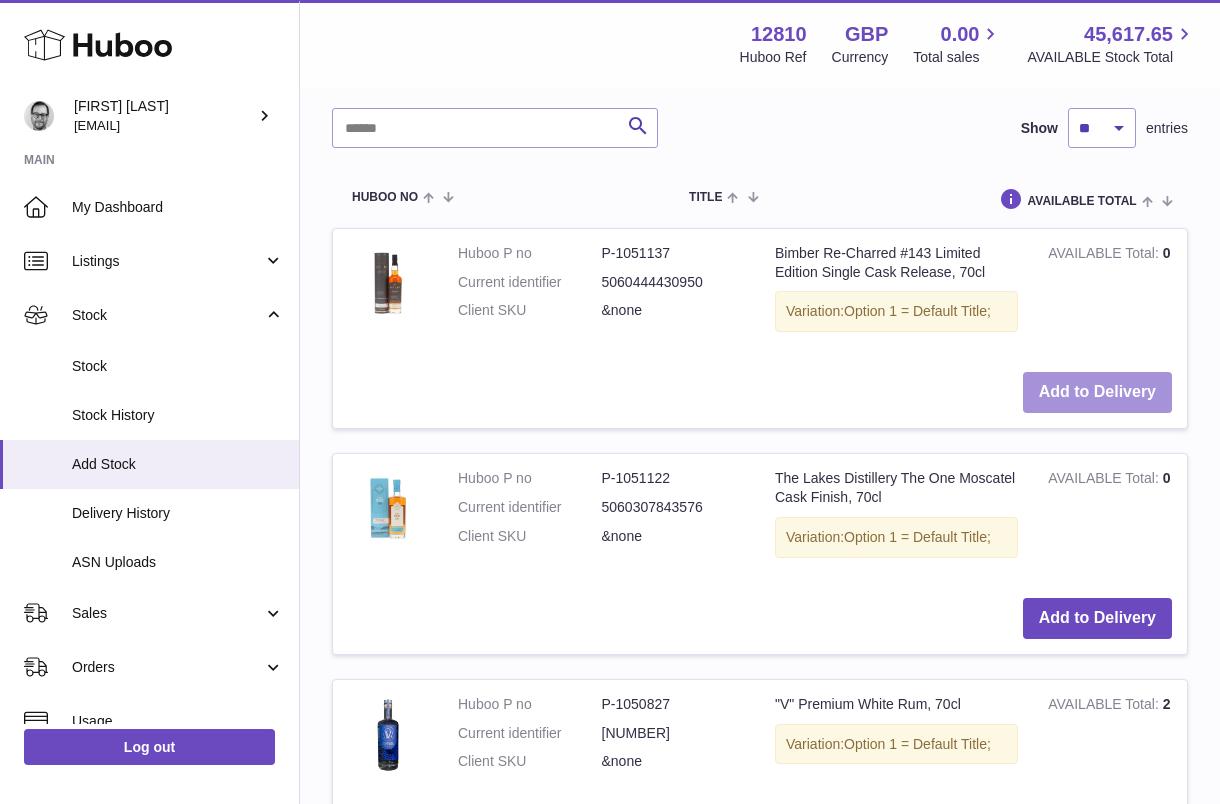 scroll, scrollTop: 1037, scrollLeft: 0, axis: vertical 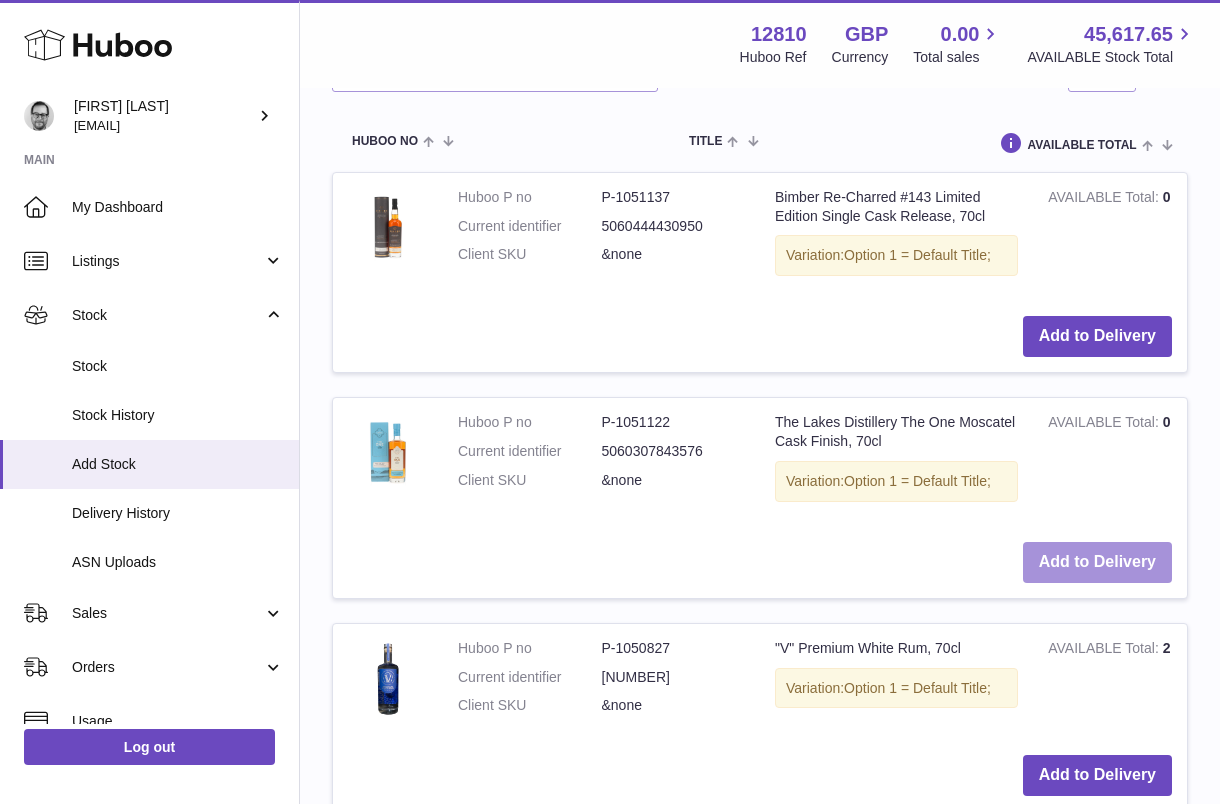 click on "Add to Delivery" at bounding box center [1097, 562] 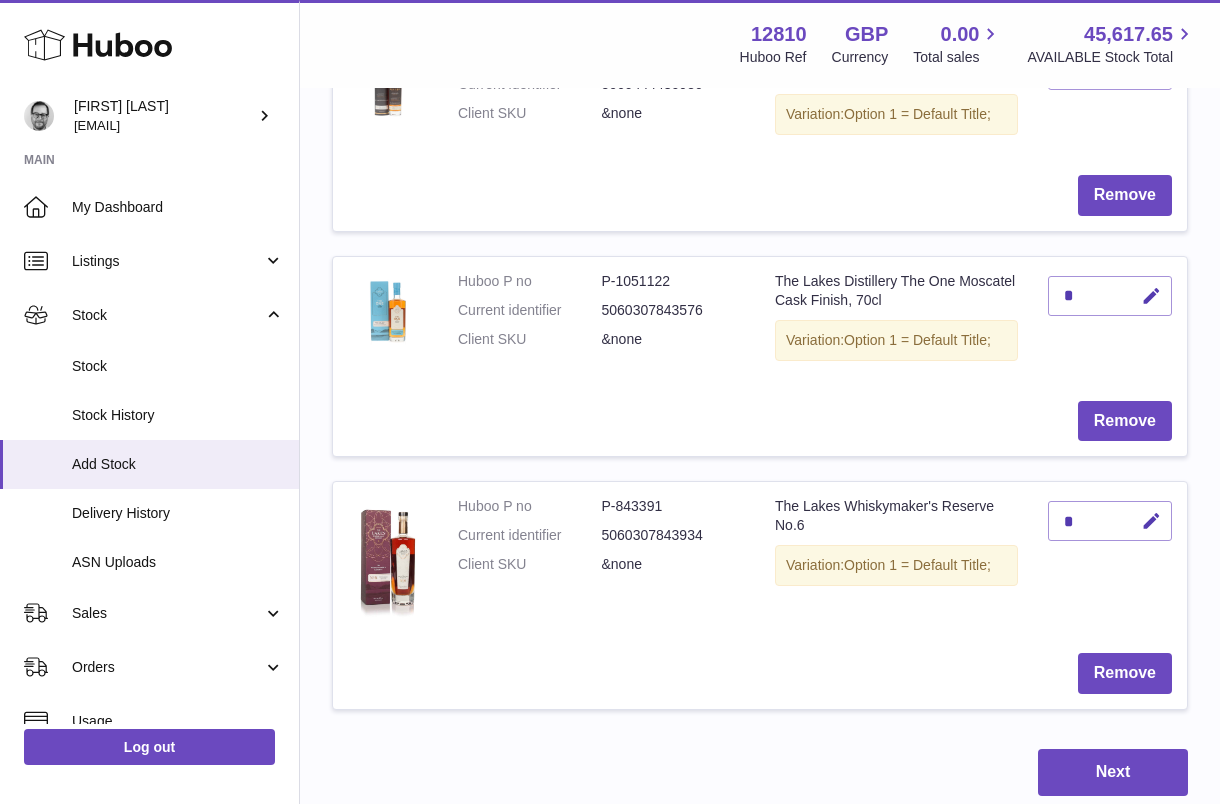 scroll, scrollTop: 407, scrollLeft: 0, axis: vertical 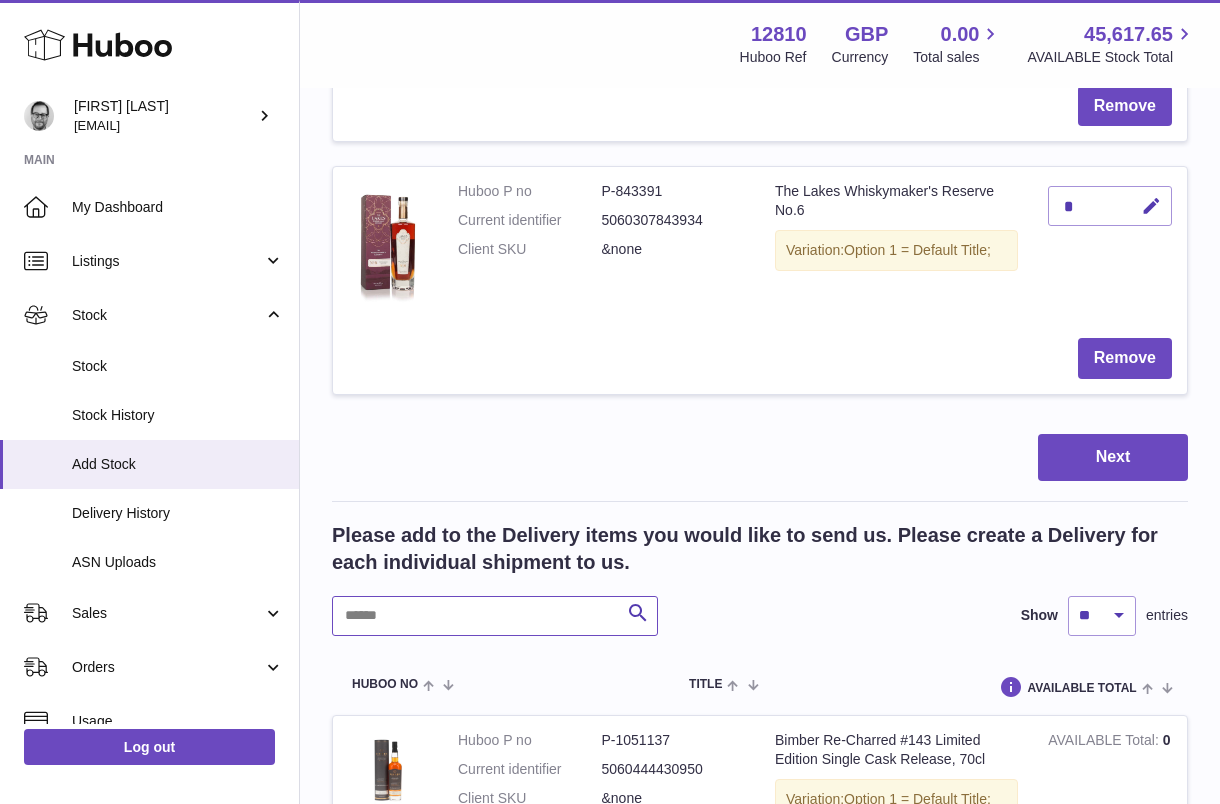 click at bounding box center (495, 616) 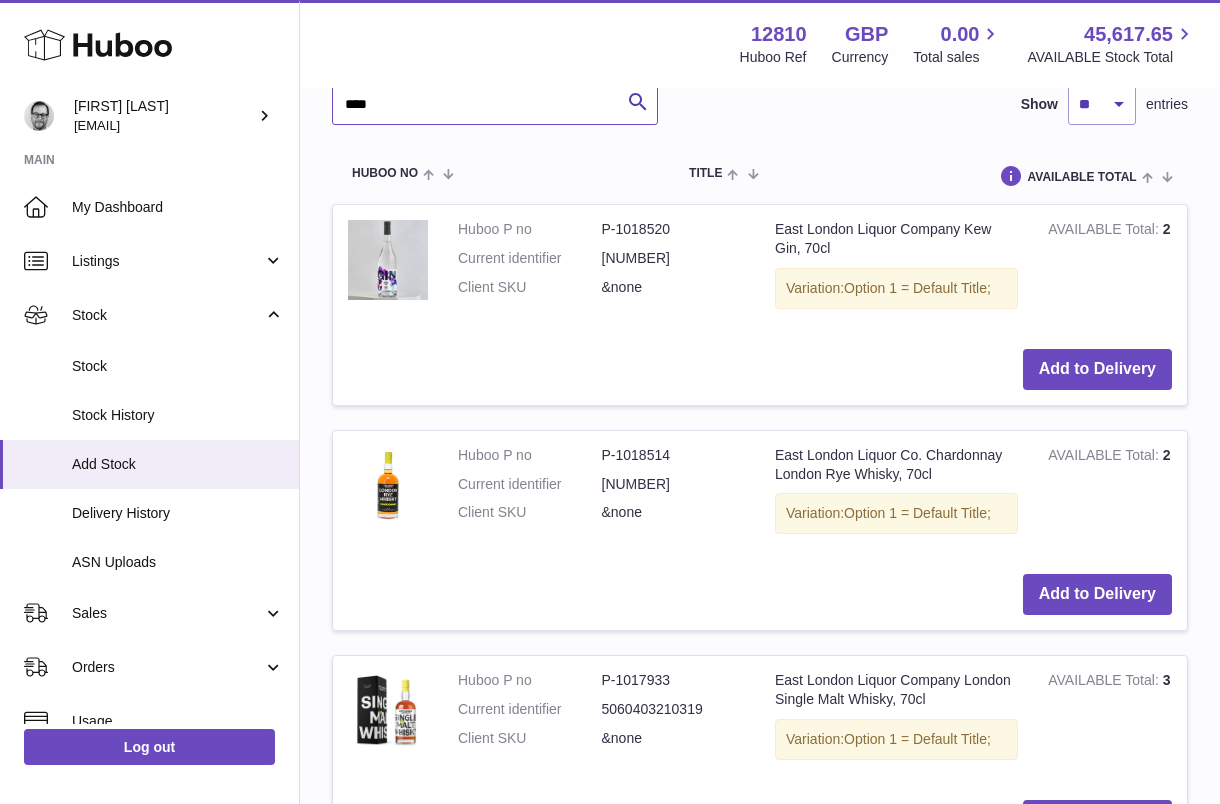 scroll, scrollTop: 1243, scrollLeft: 0, axis: vertical 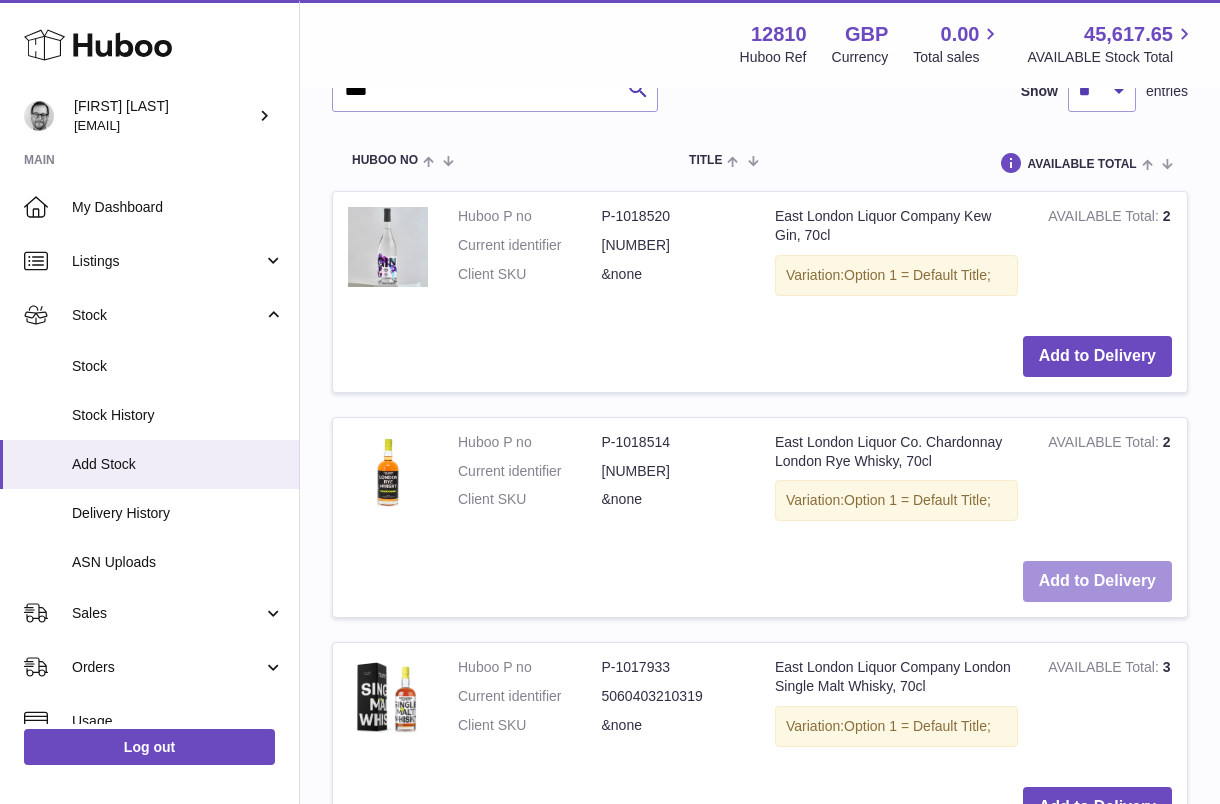 click on "Add to Delivery" at bounding box center (1097, 581) 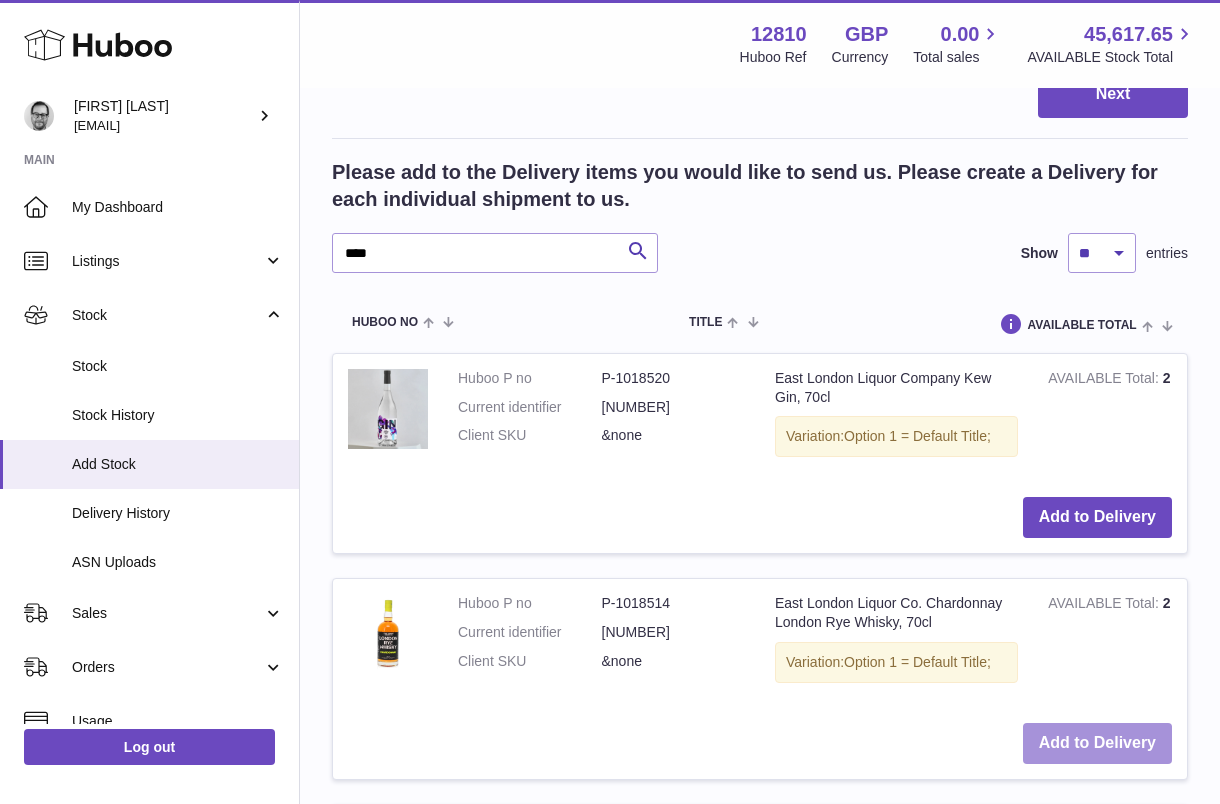 scroll, scrollTop: 1257, scrollLeft: 0, axis: vertical 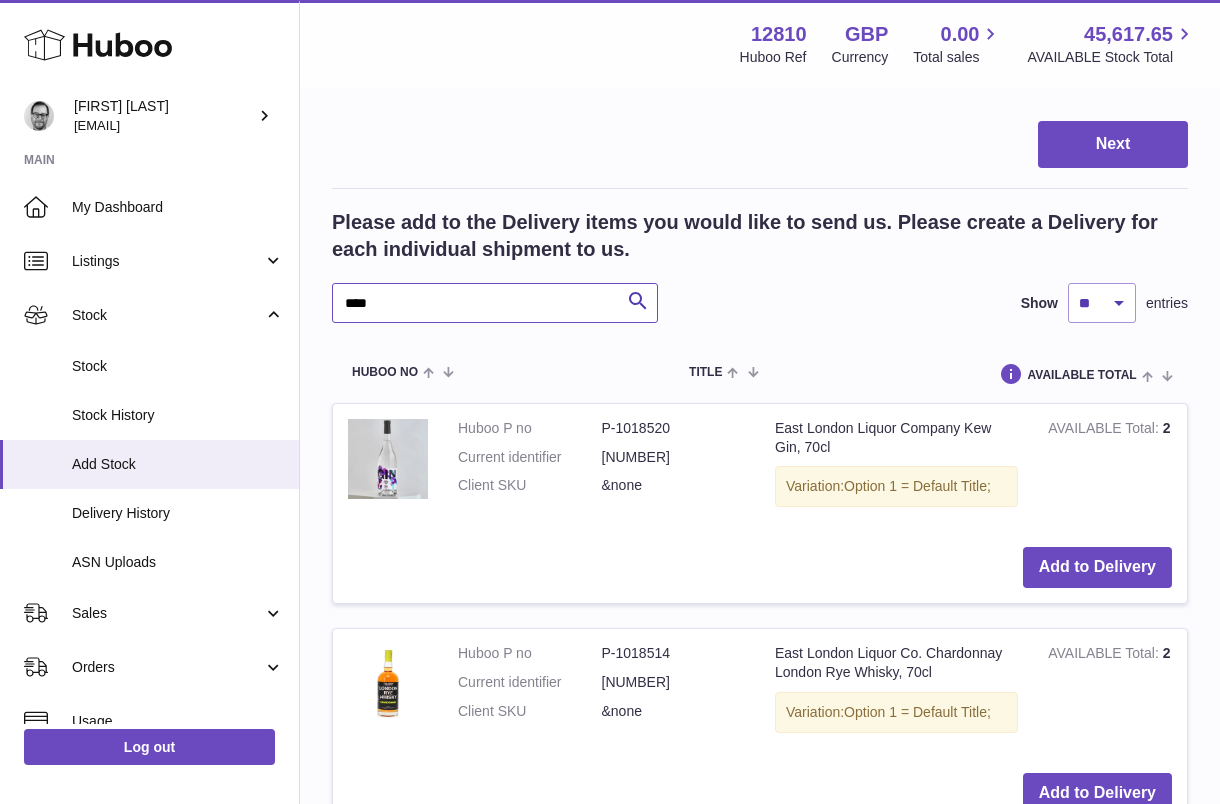 click on "****" at bounding box center [495, 303] 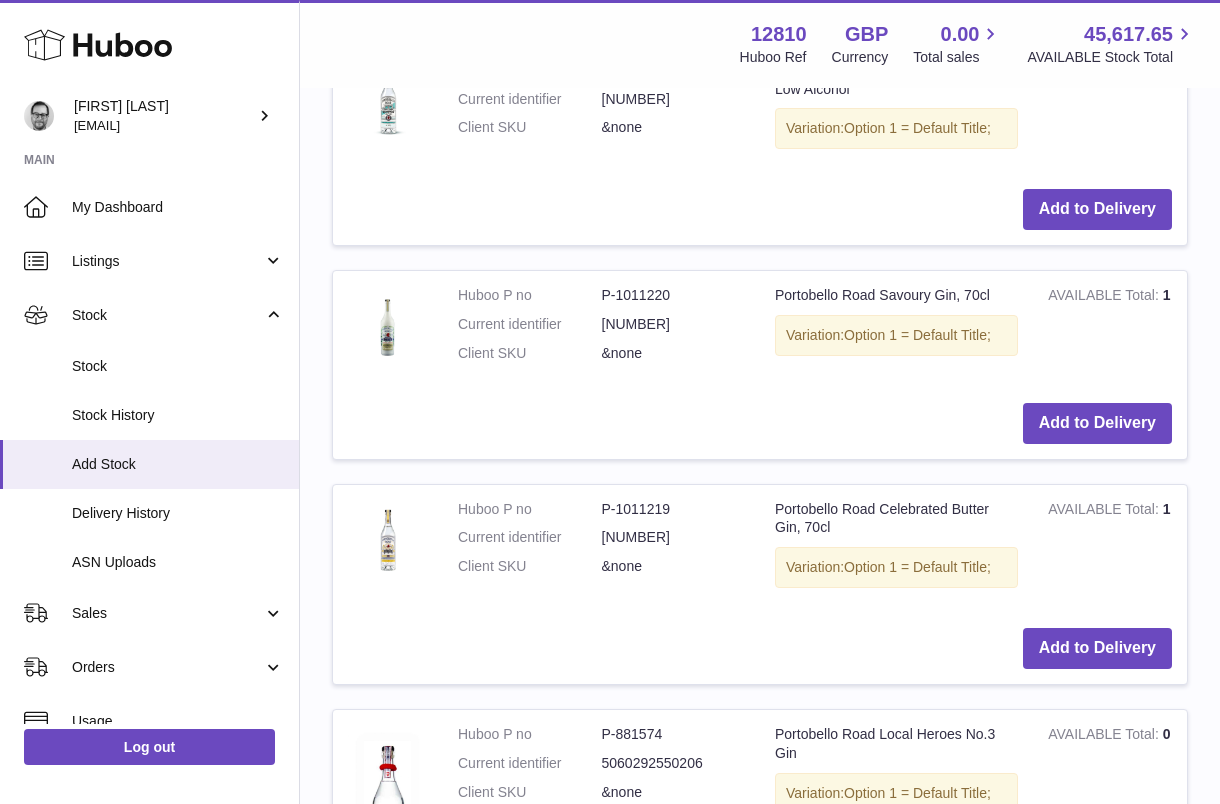 scroll, scrollTop: 1619, scrollLeft: 0, axis: vertical 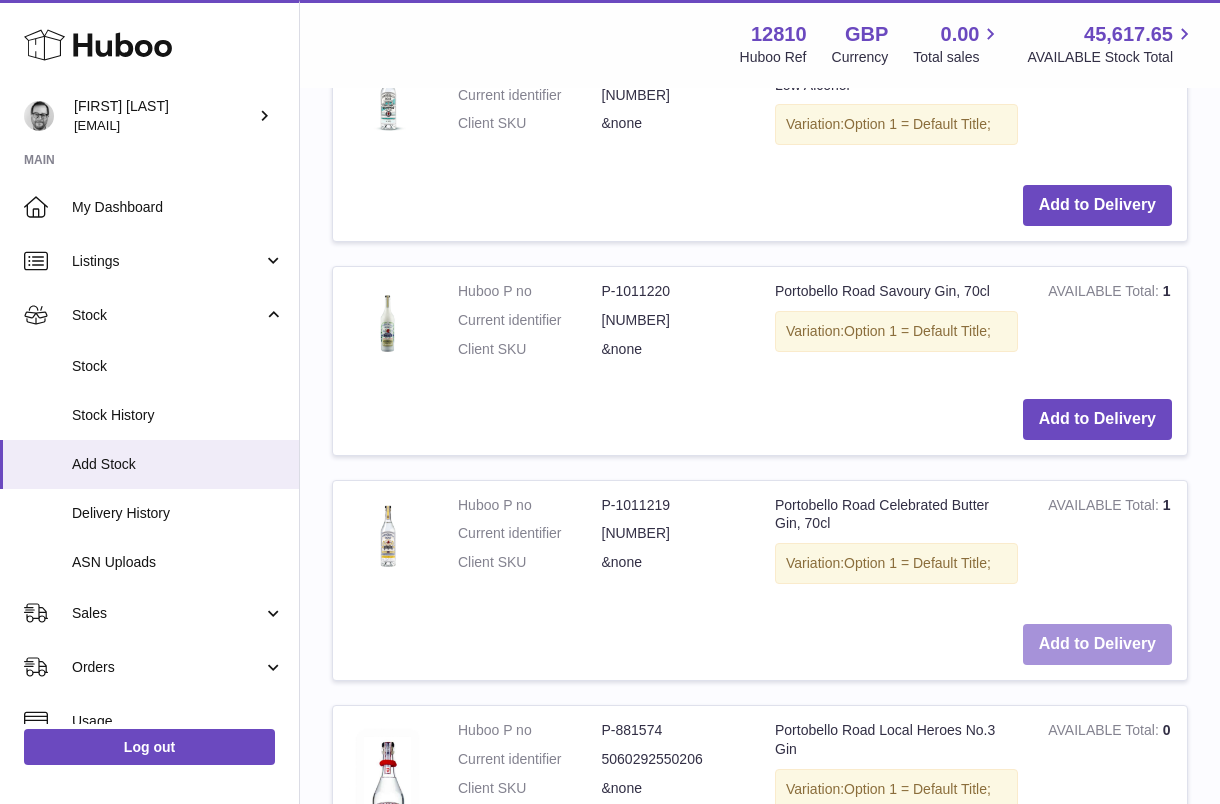 type on "**********" 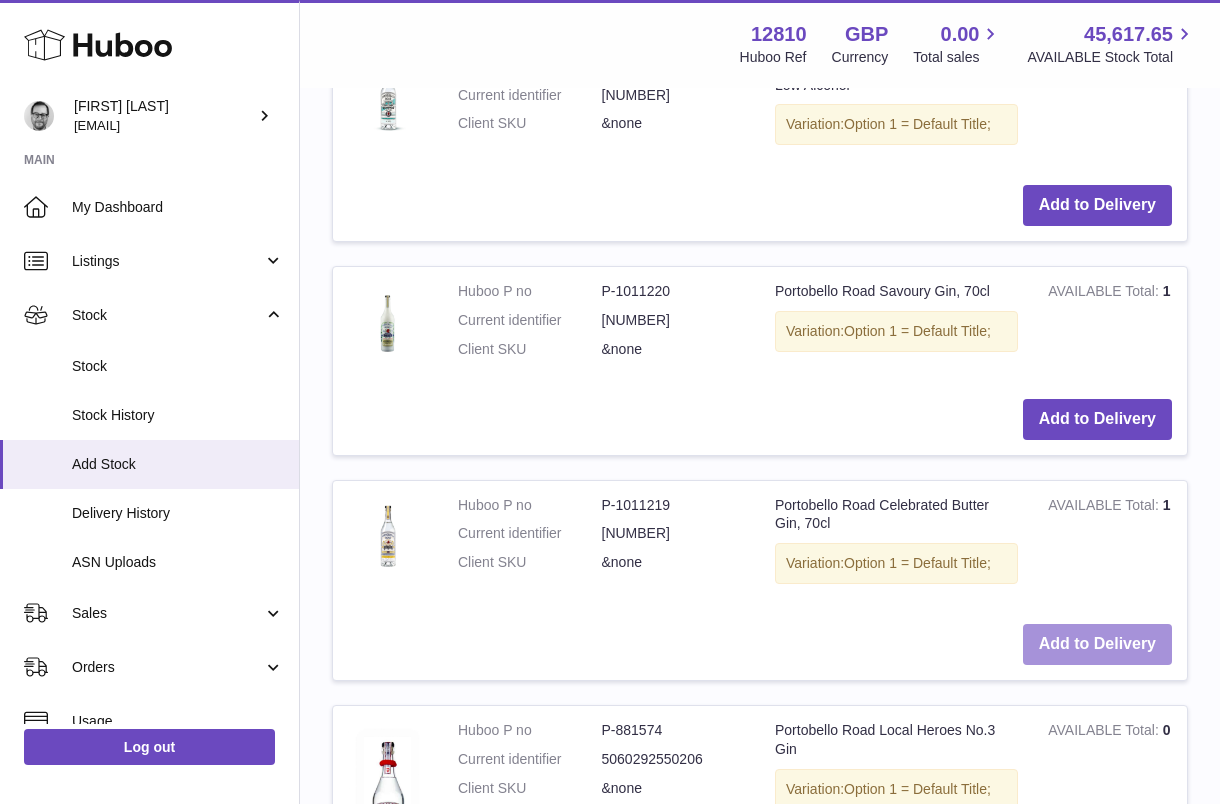 click on "Add to Delivery" at bounding box center (1097, 644) 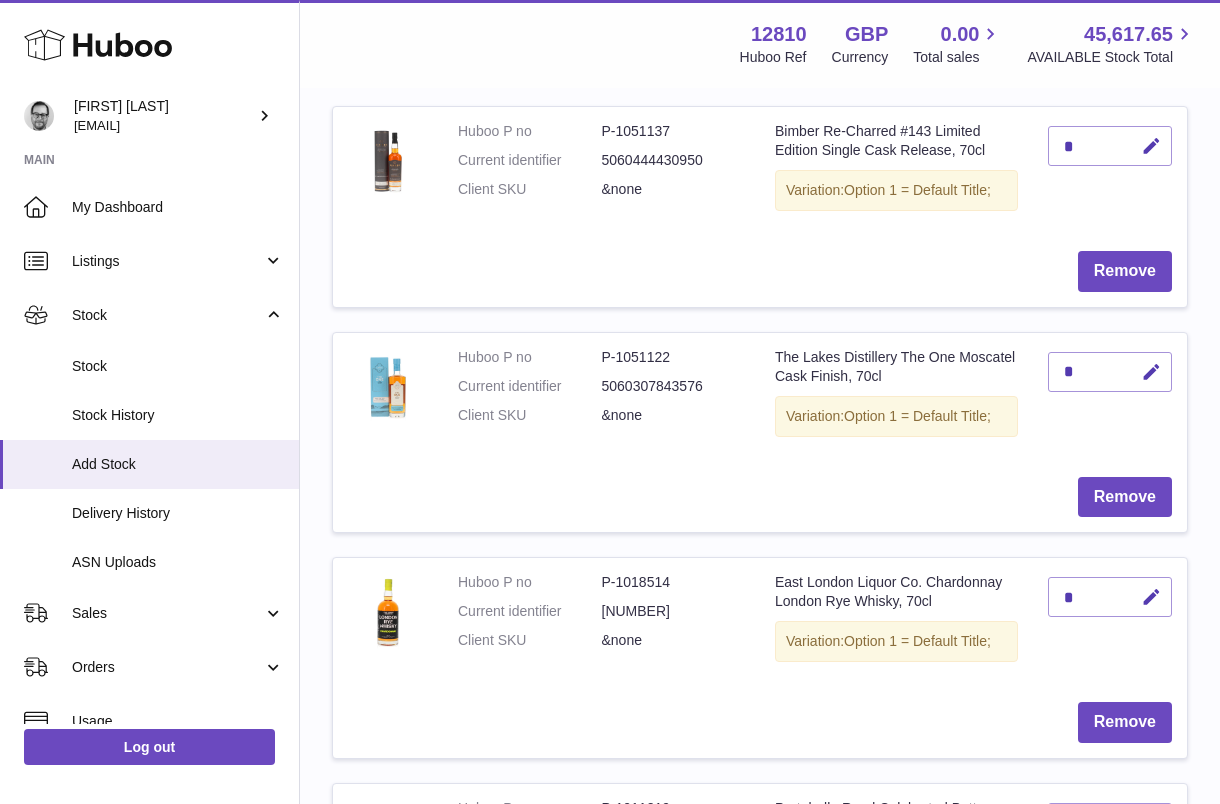 scroll, scrollTop: 324, scrollLeft: 0, axis: vertical 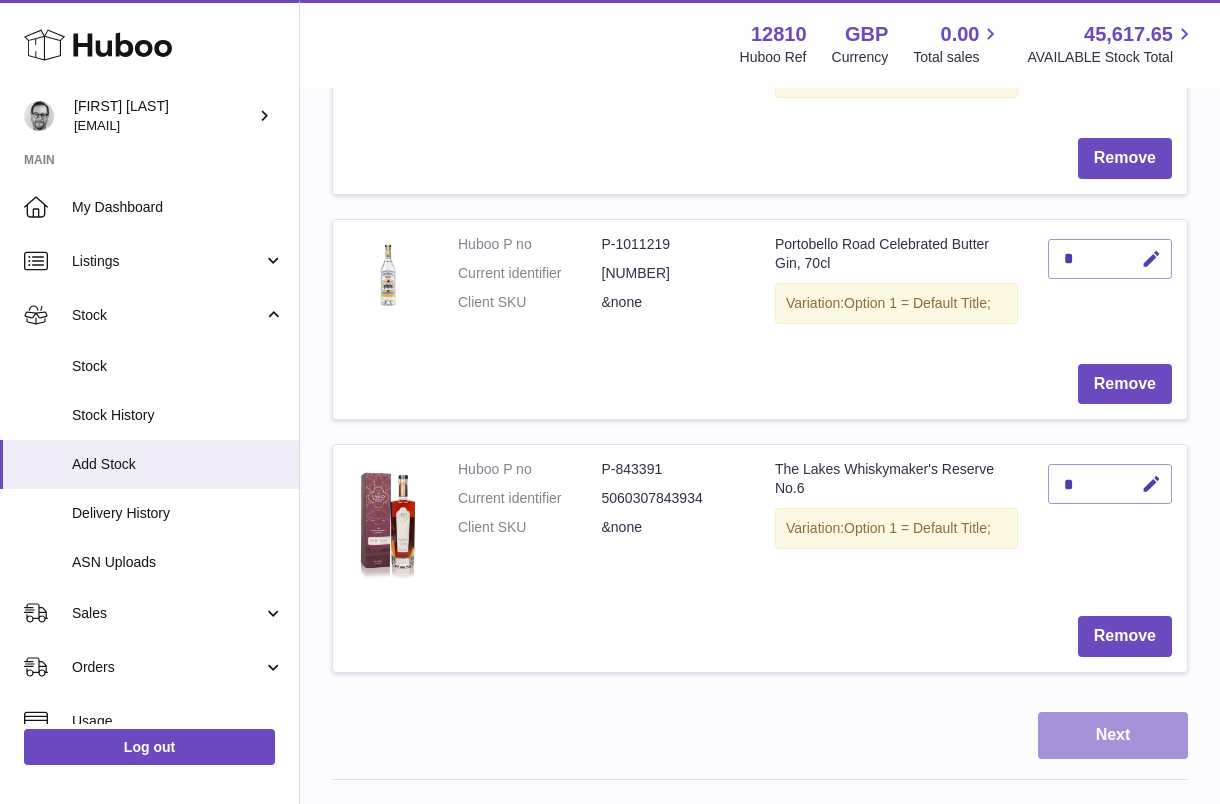 click on "Next" at bounding box center (1113, 735) 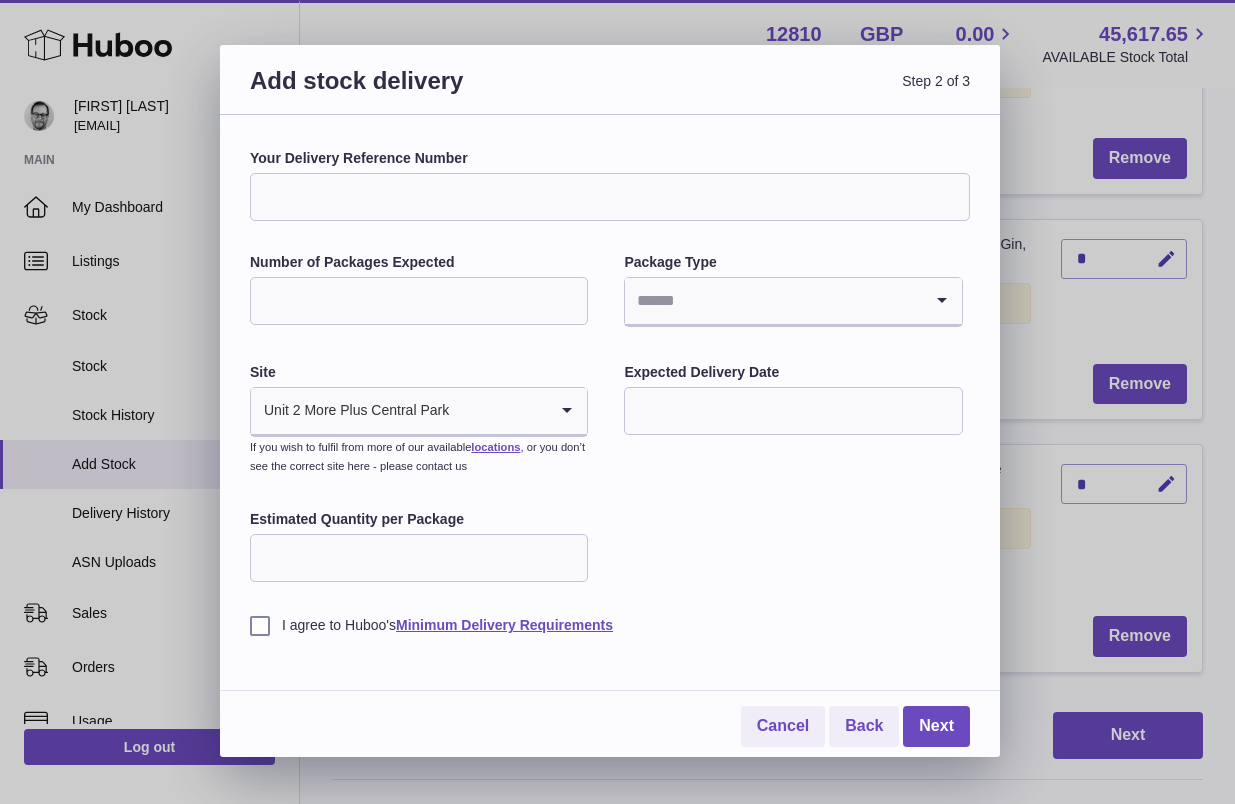 click on "Your Delivery Reference Number" at bounding box center (610, 197) 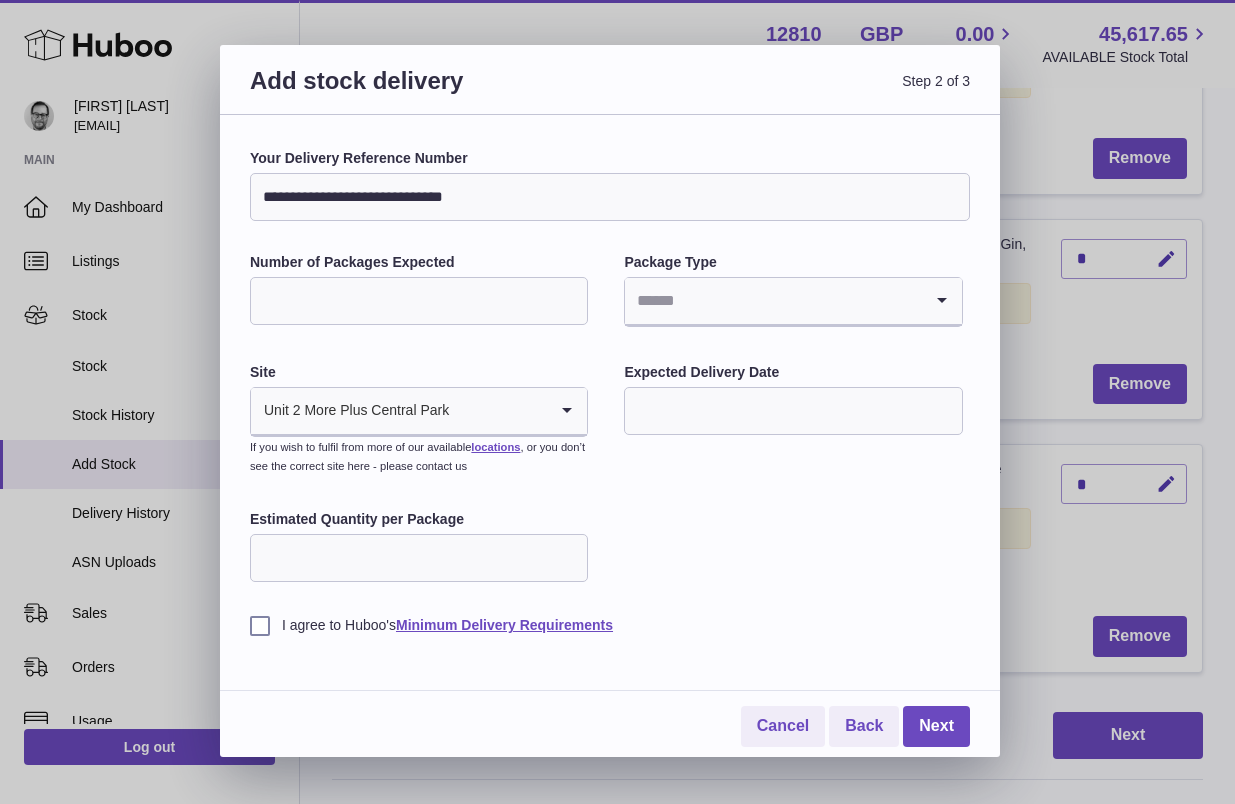 type on "**********" 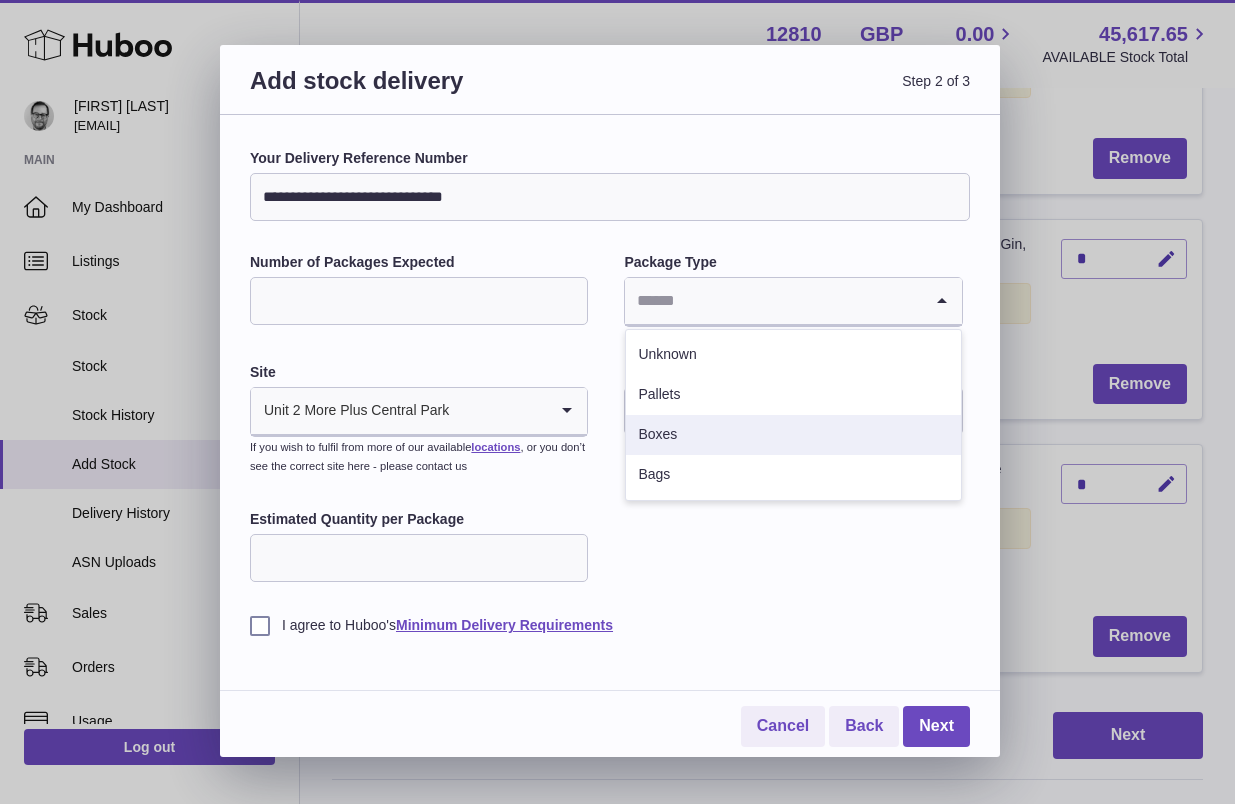 click on "Boxes" at bounding box center (793, 435) 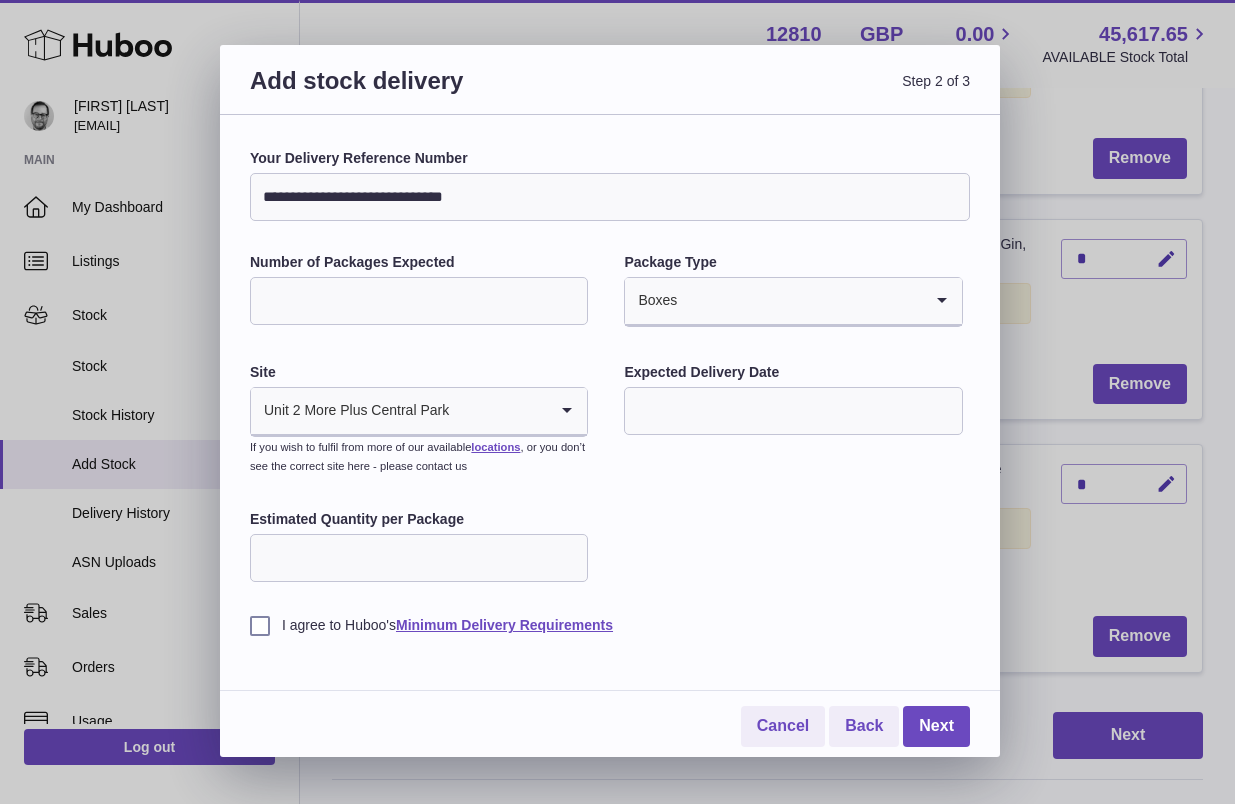 click at bounding box center (793, 411) 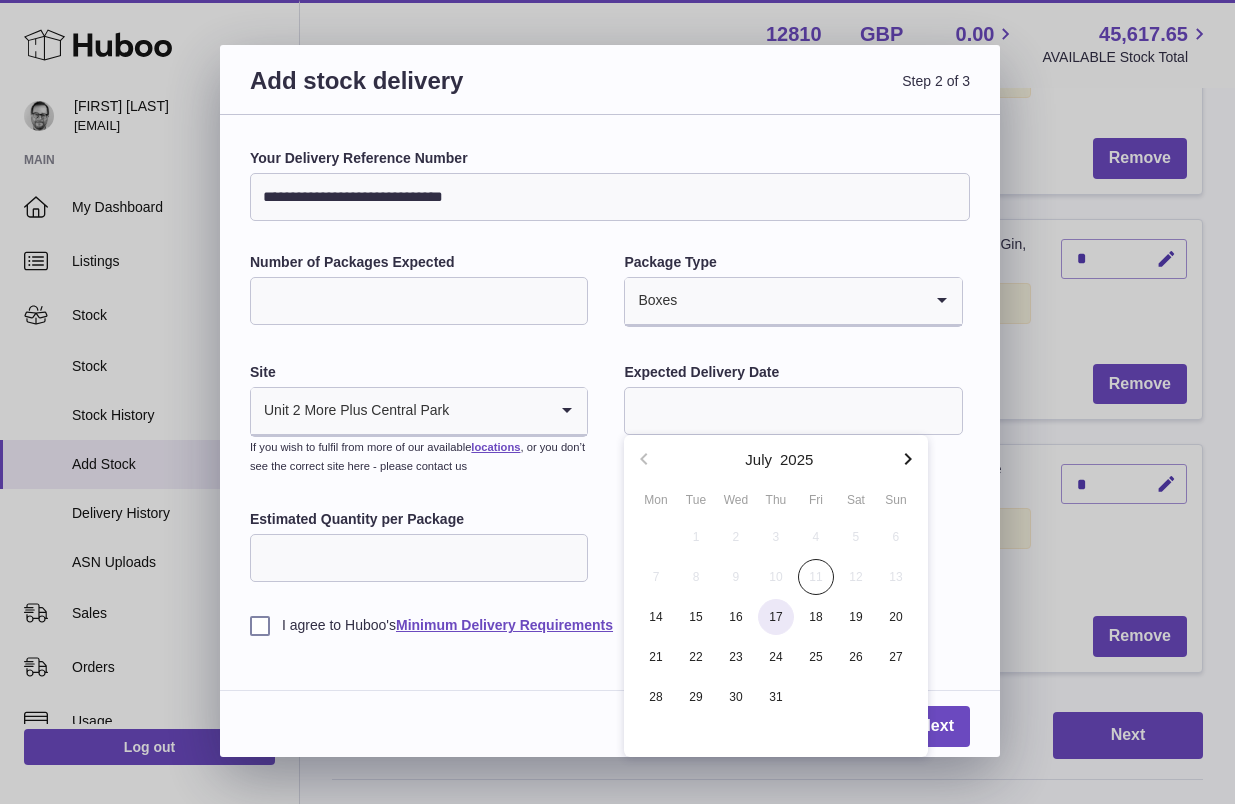 click on "17" at bounding box center (776, 617) 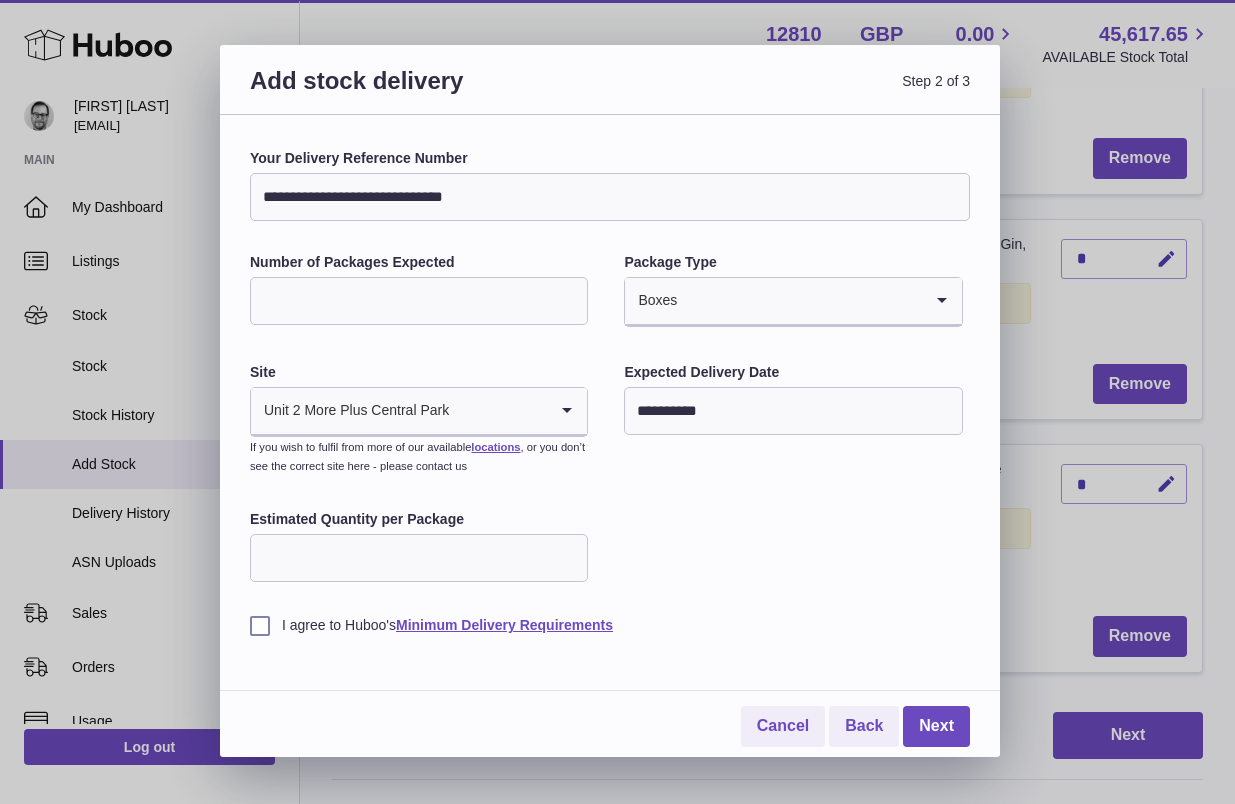 click on "Estimated Quantity per Package" at bounding box center (419, 558) 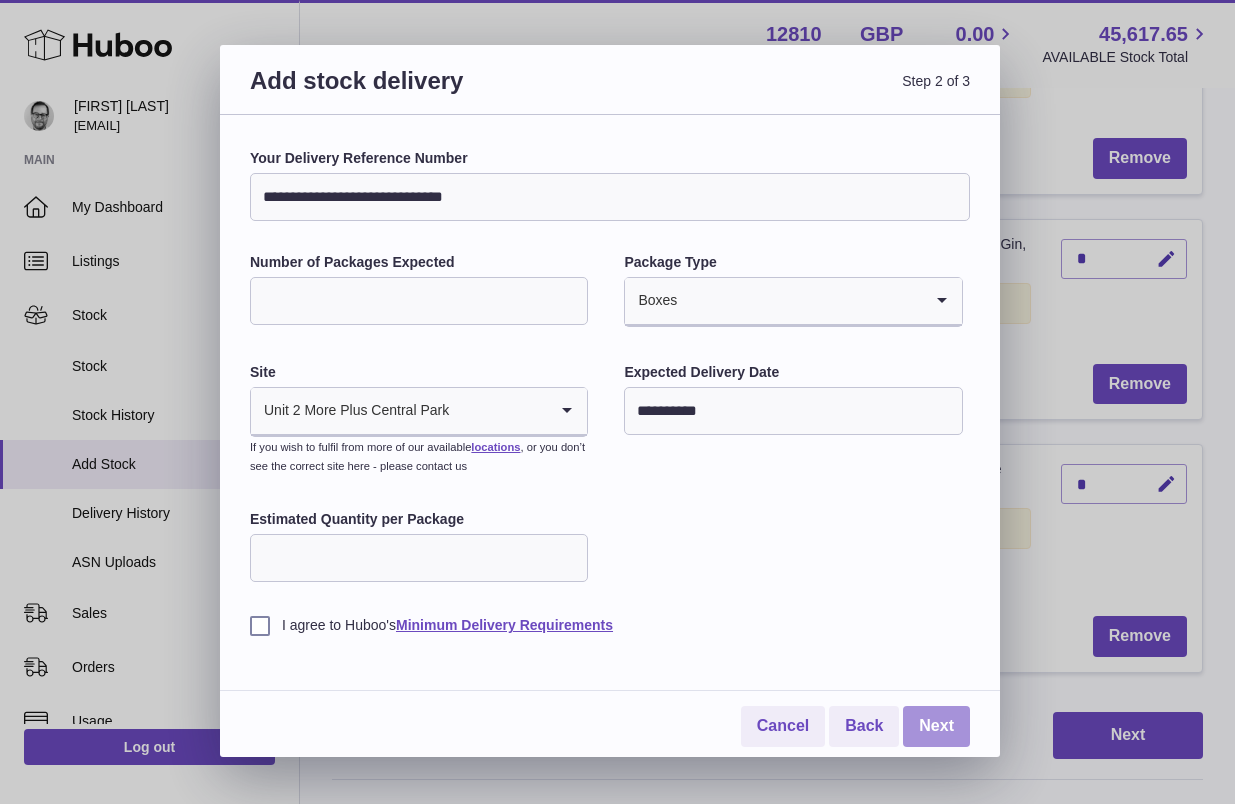 click on "Next" at bounding box center (936, 726) 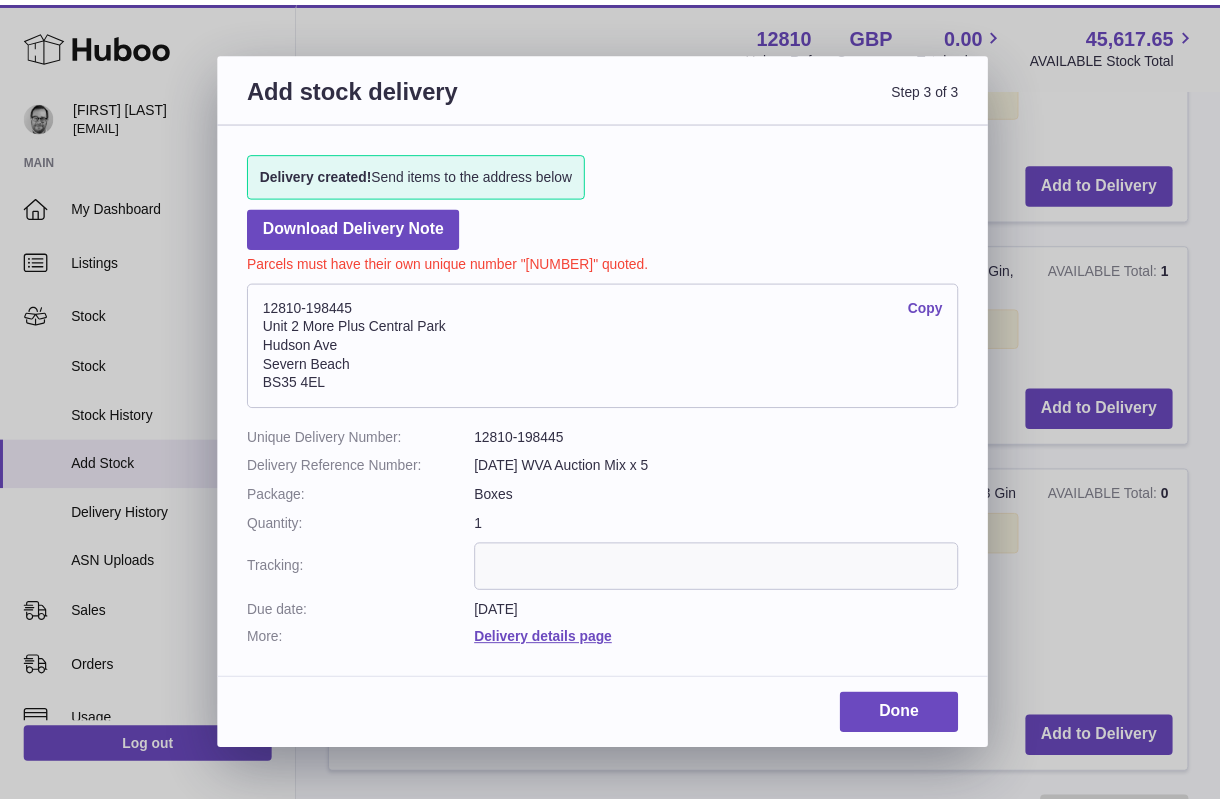 scroll, scrollTop: 836, scrollLeft: 0, axis: vertical 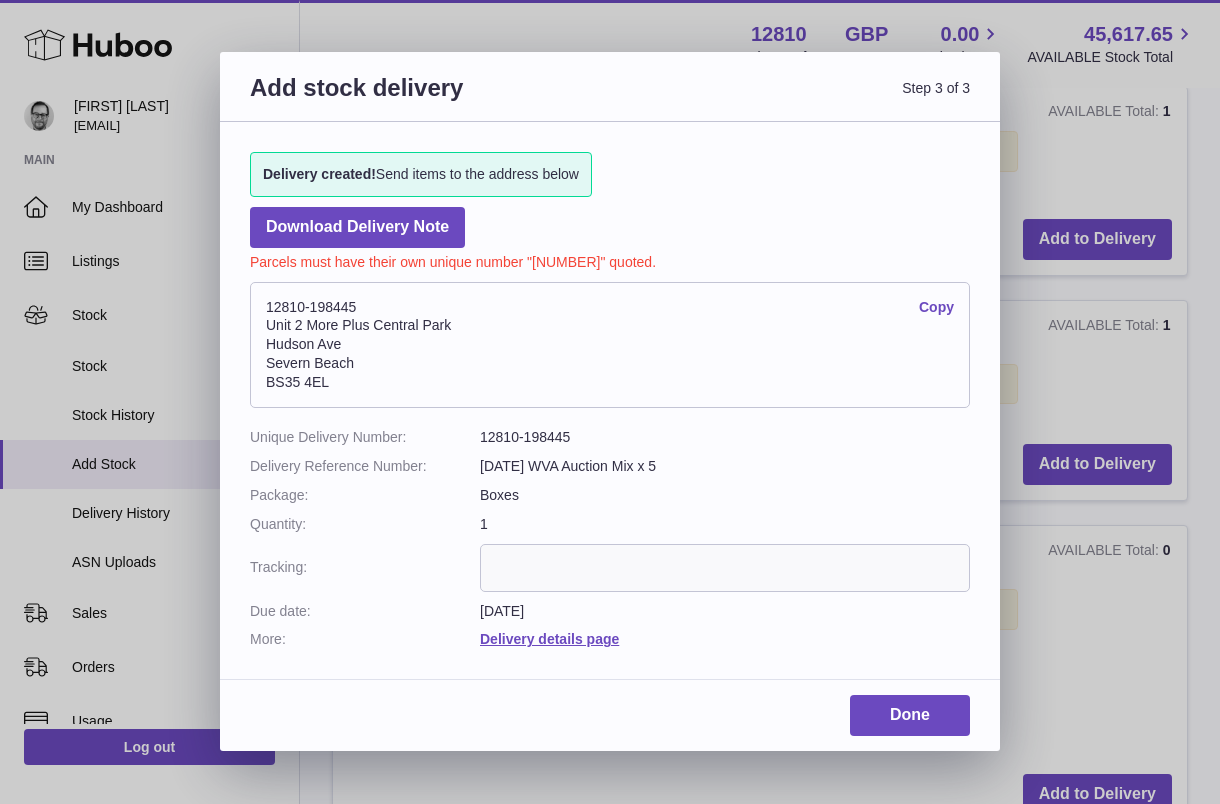 click on "12810-198445" at bounding box center (725, 437) 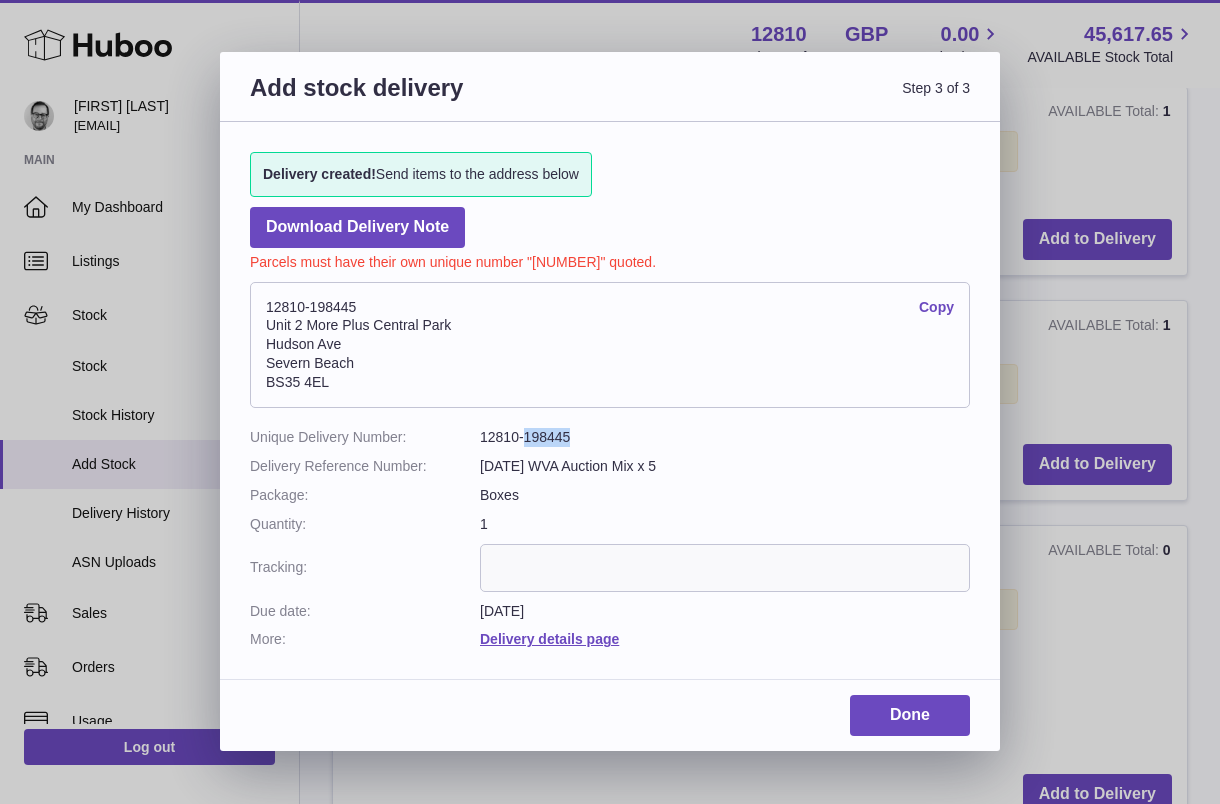 click on "12810-198445" at bounding box center (725, 437) 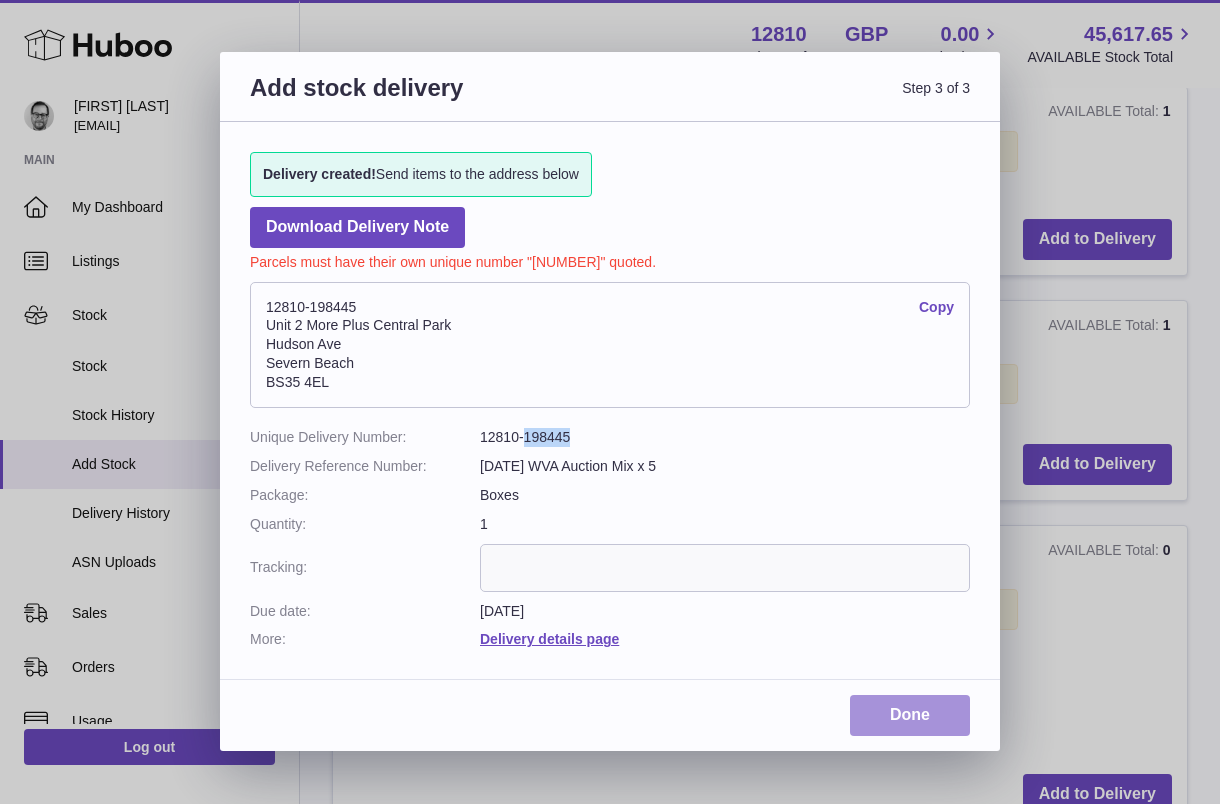 click on "Done" at bounding box center [910, 715] 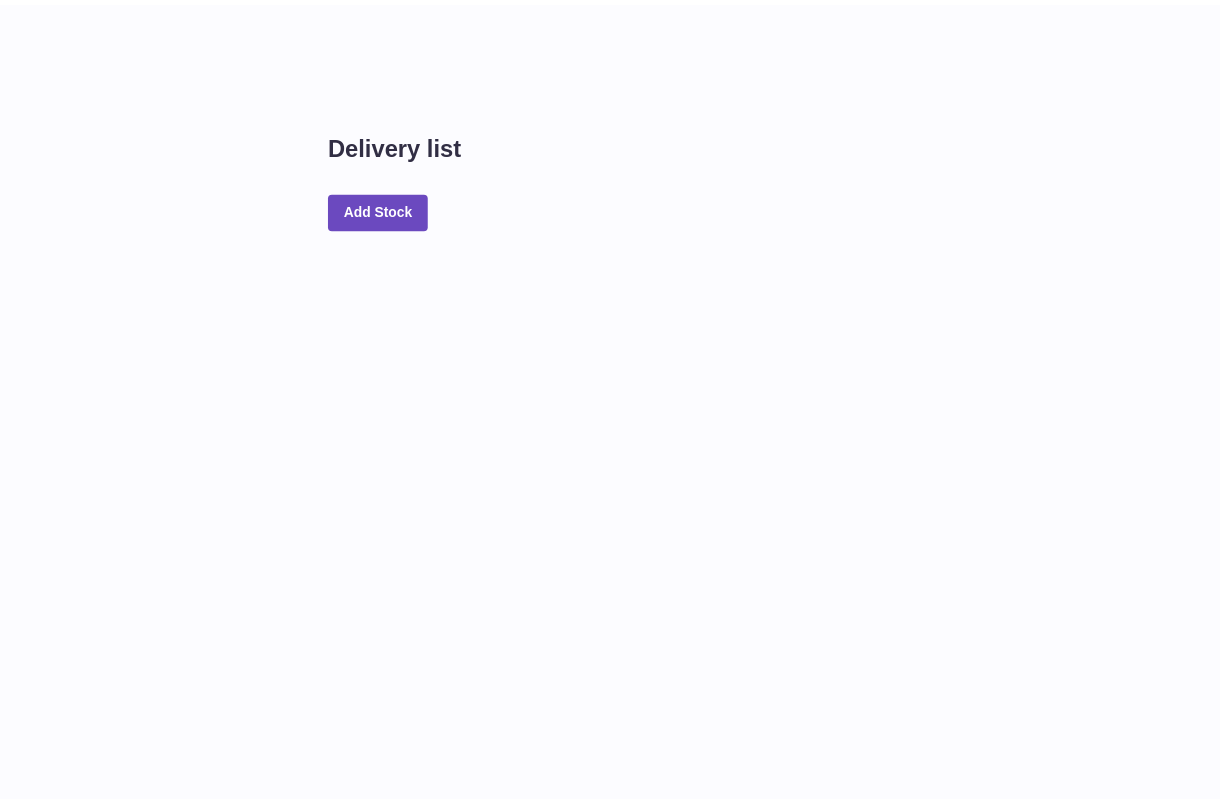 scroll, scrollTop: 0, scrollLeft: 0, axis: both 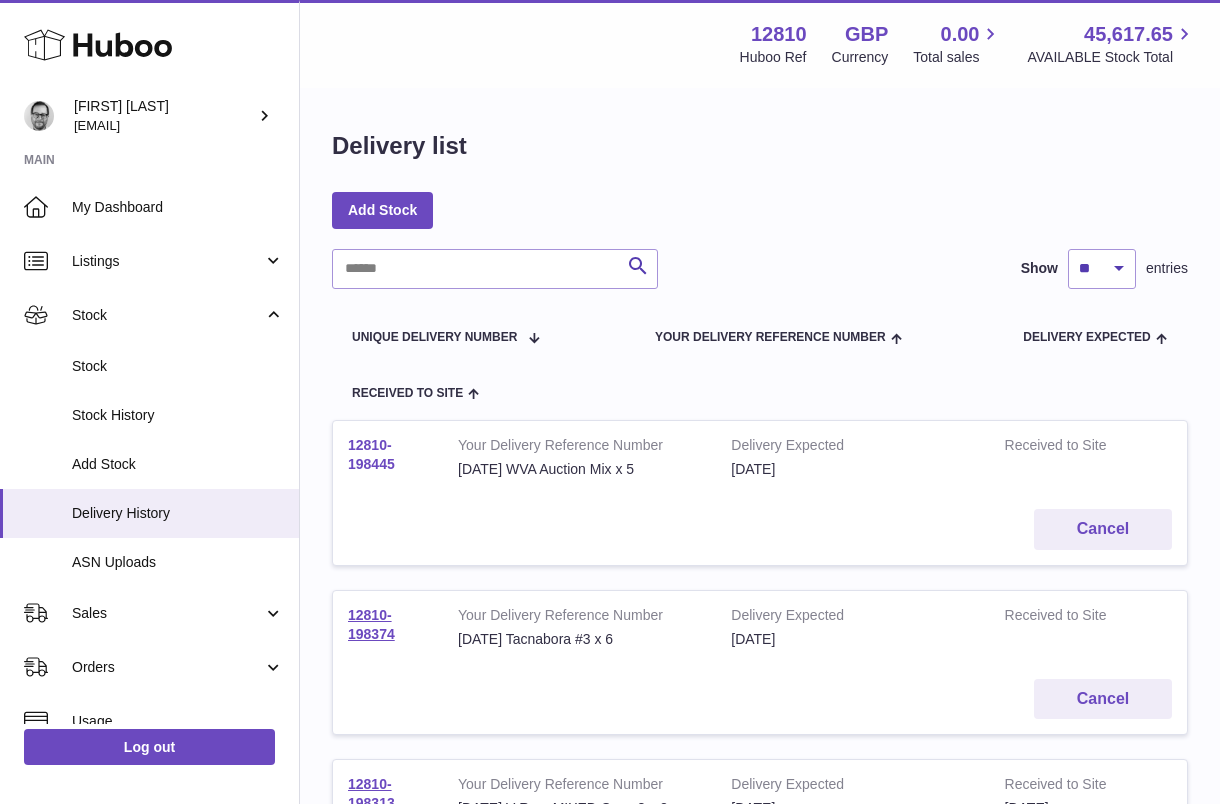 click on "12810-198445" at bounding box center [371, 454] 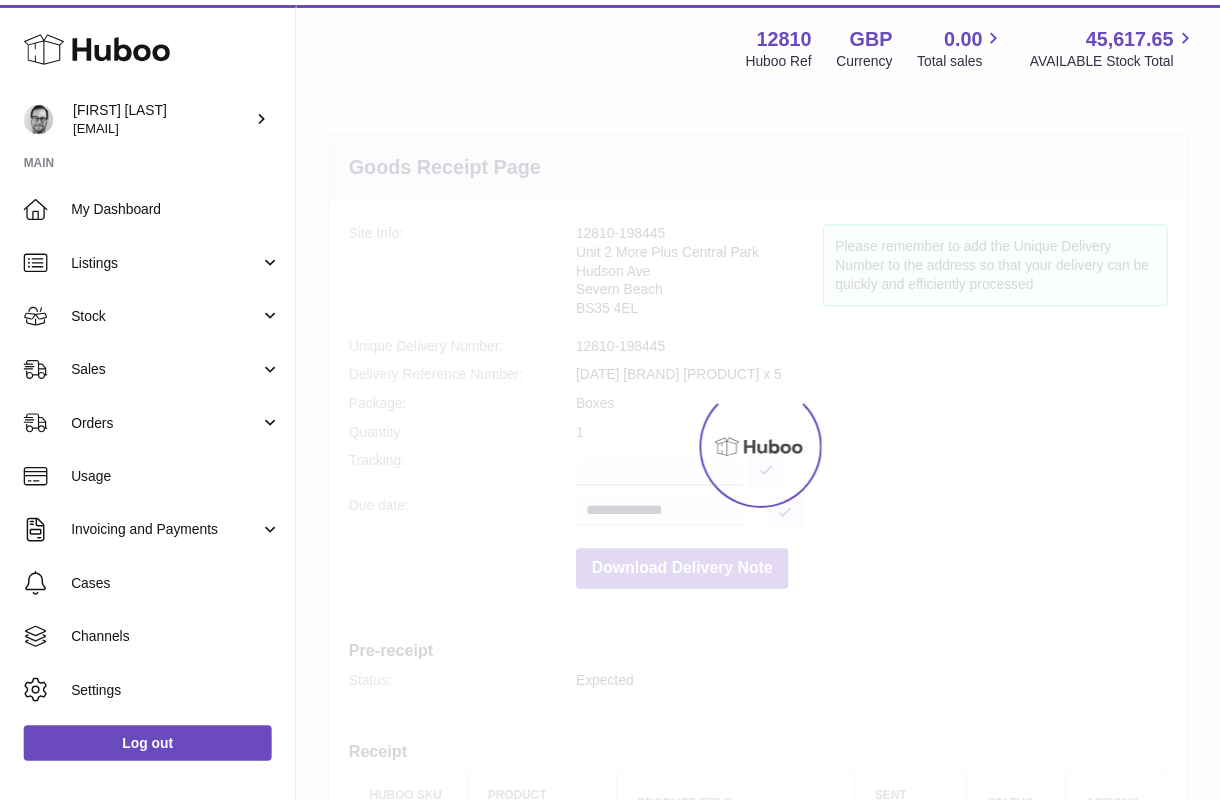 scroll, scrollTop: 0, scrollLeft: 0, axis: both 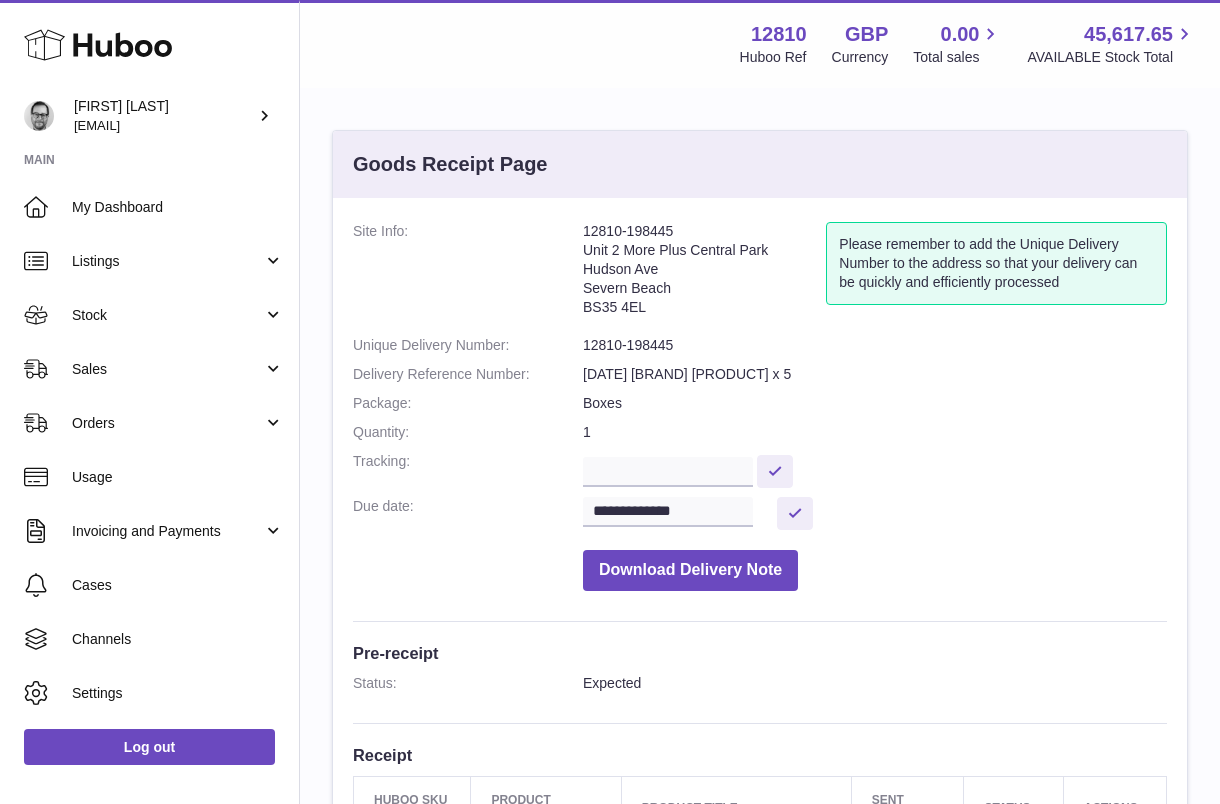drag, startPoint x: 647, startPoint y: 305, endPoint x: 578, endPoint y: 235, distance: 98.29038 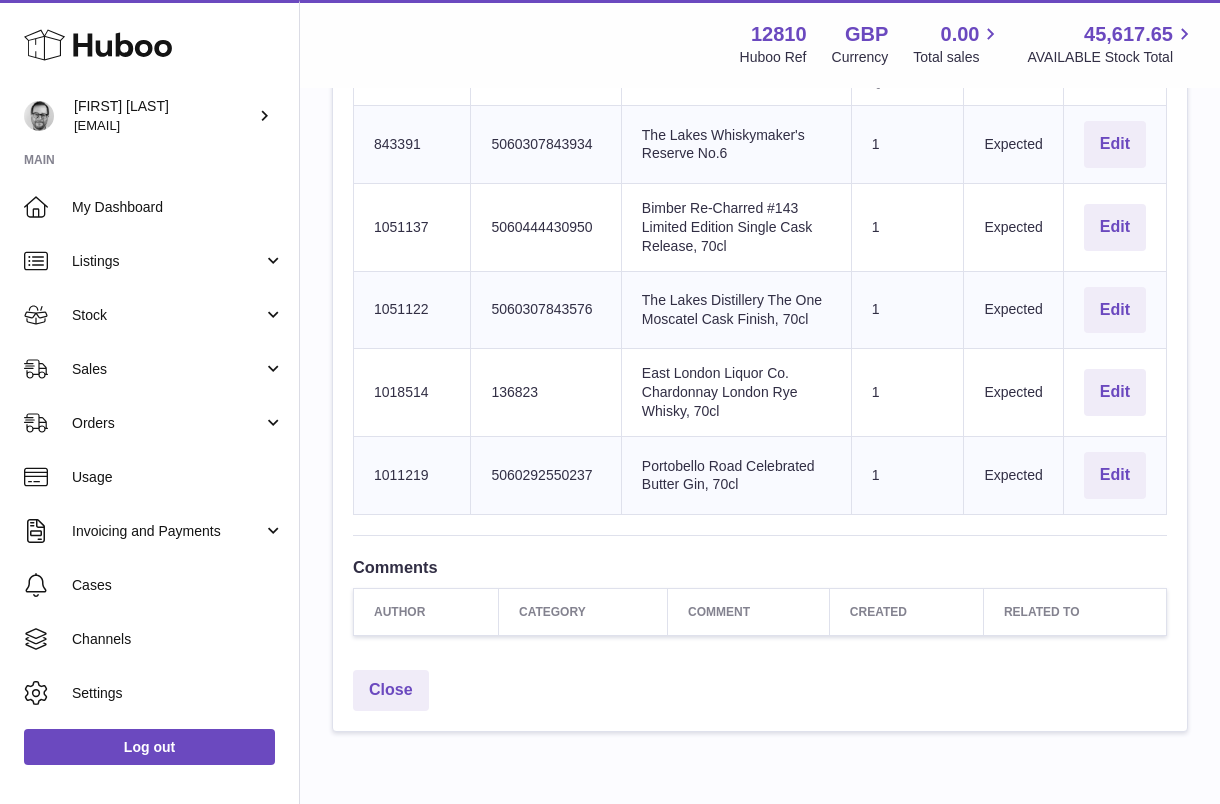 scroll, scrollTop: 0, scrollLeft: 0, axis: both 